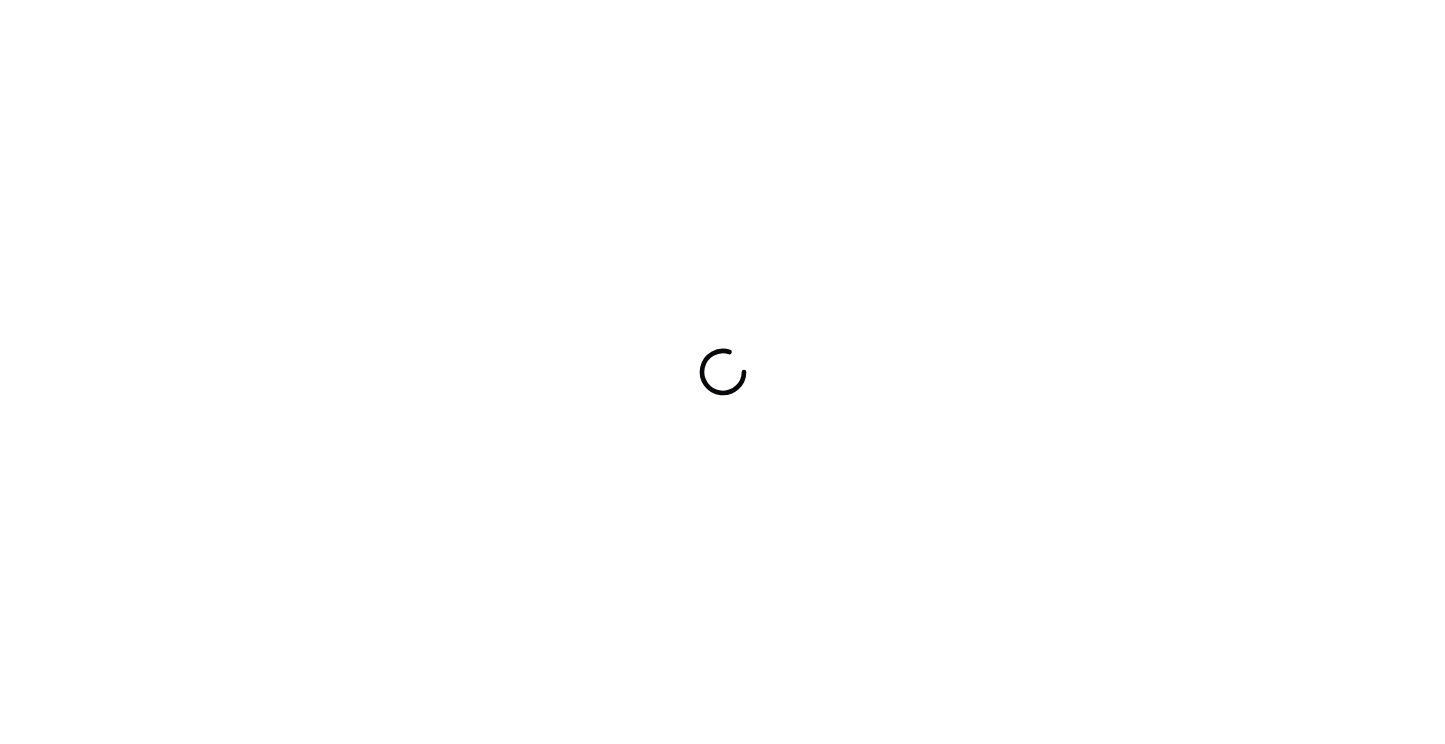 scroll, scrollTop: 0, scrollLeft: 0, axis: both 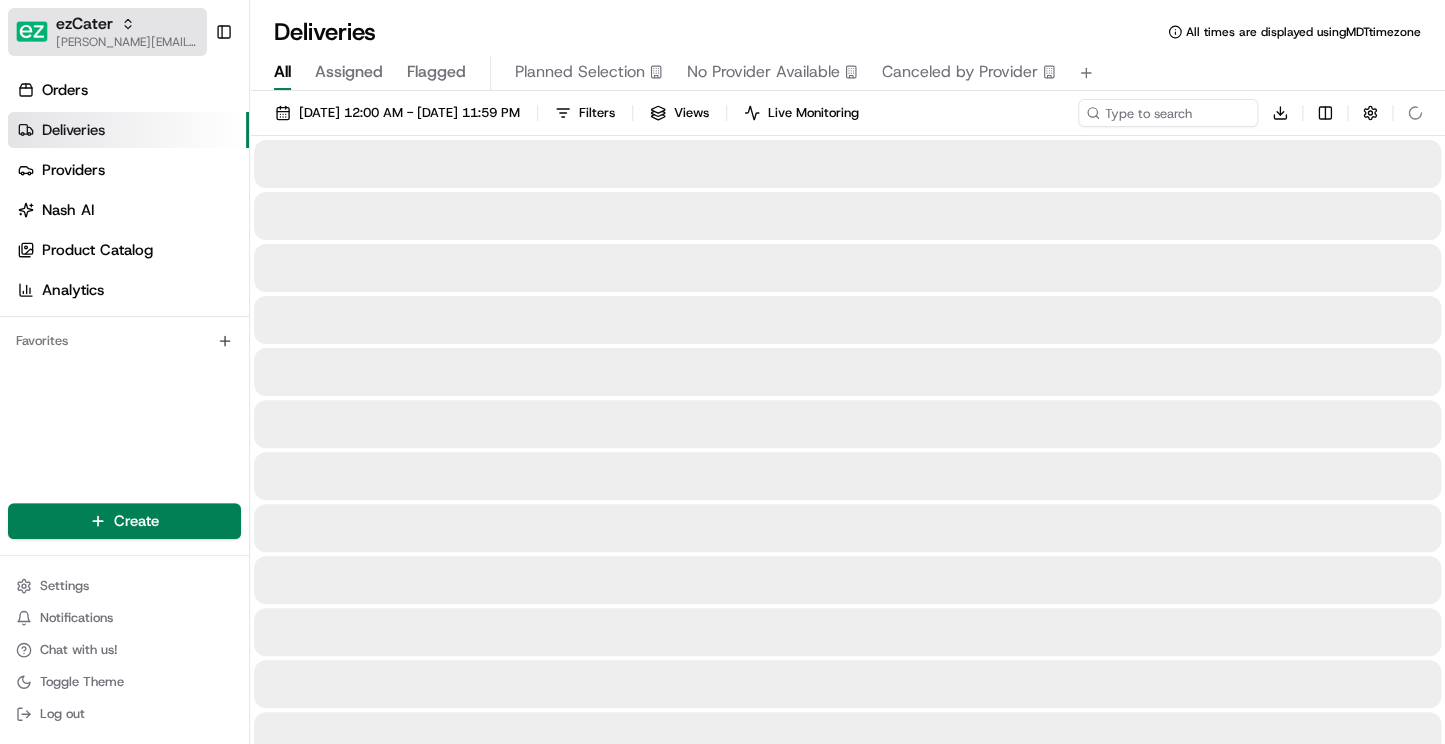 click on "ezCater" at bounding box center (84, 24) 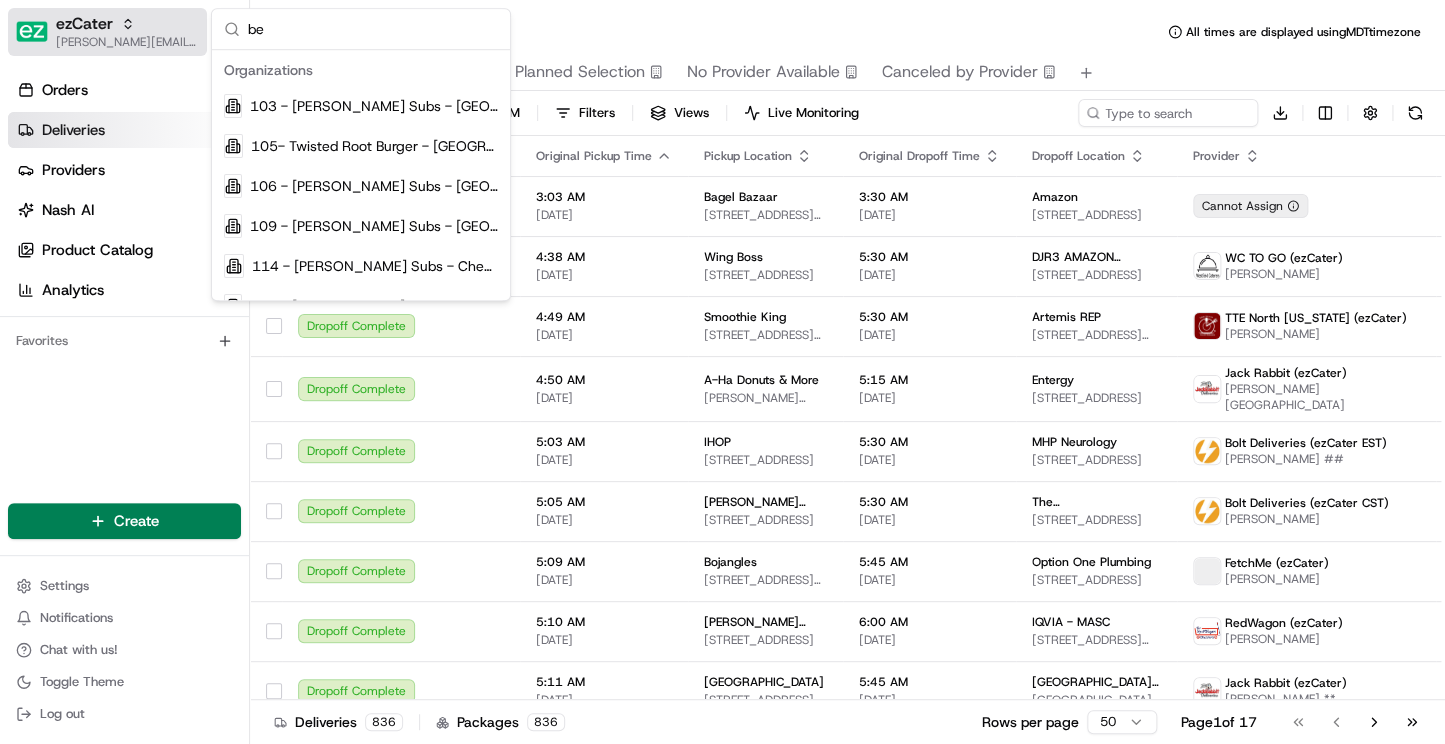 scroll, scrollTop: 0, scrollLeft: 0, axis: both 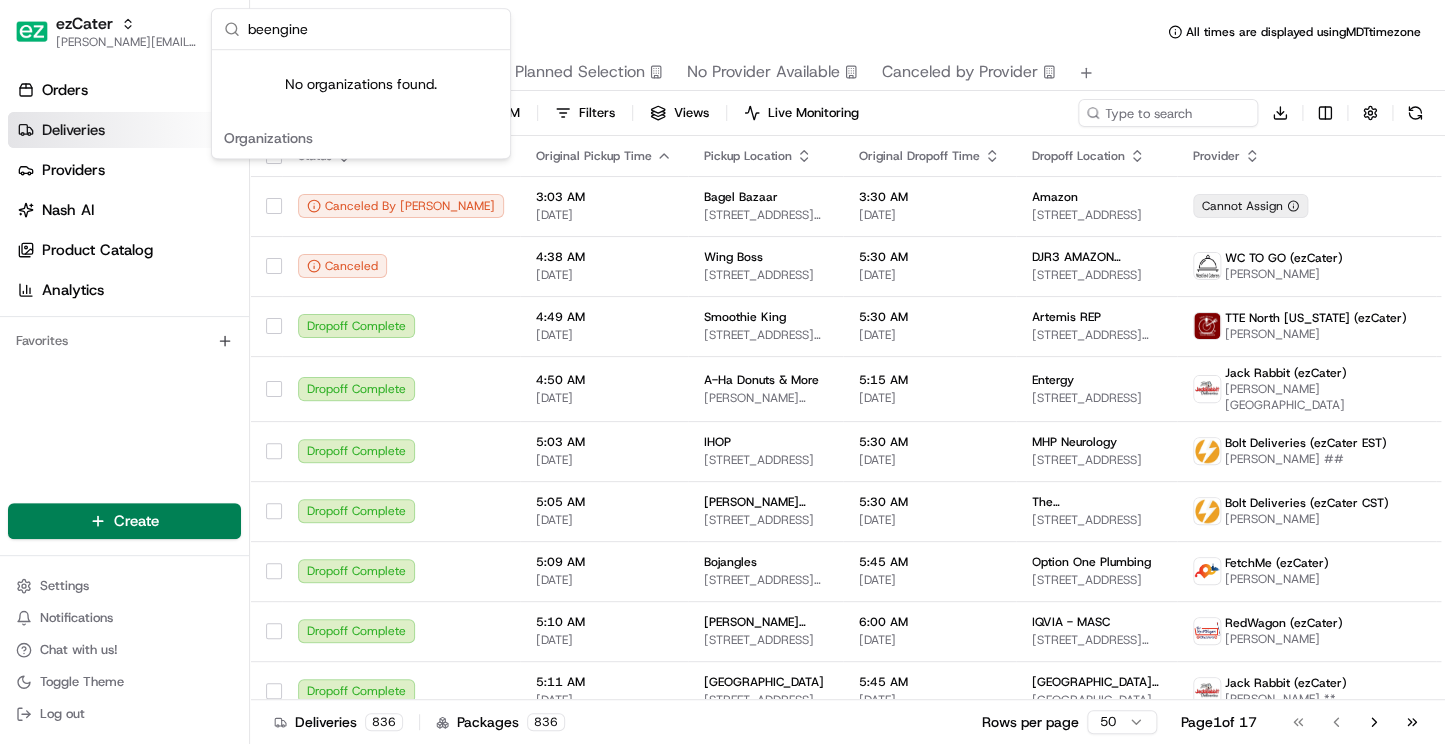 click on "beengine" at bounding box center [373, 29] 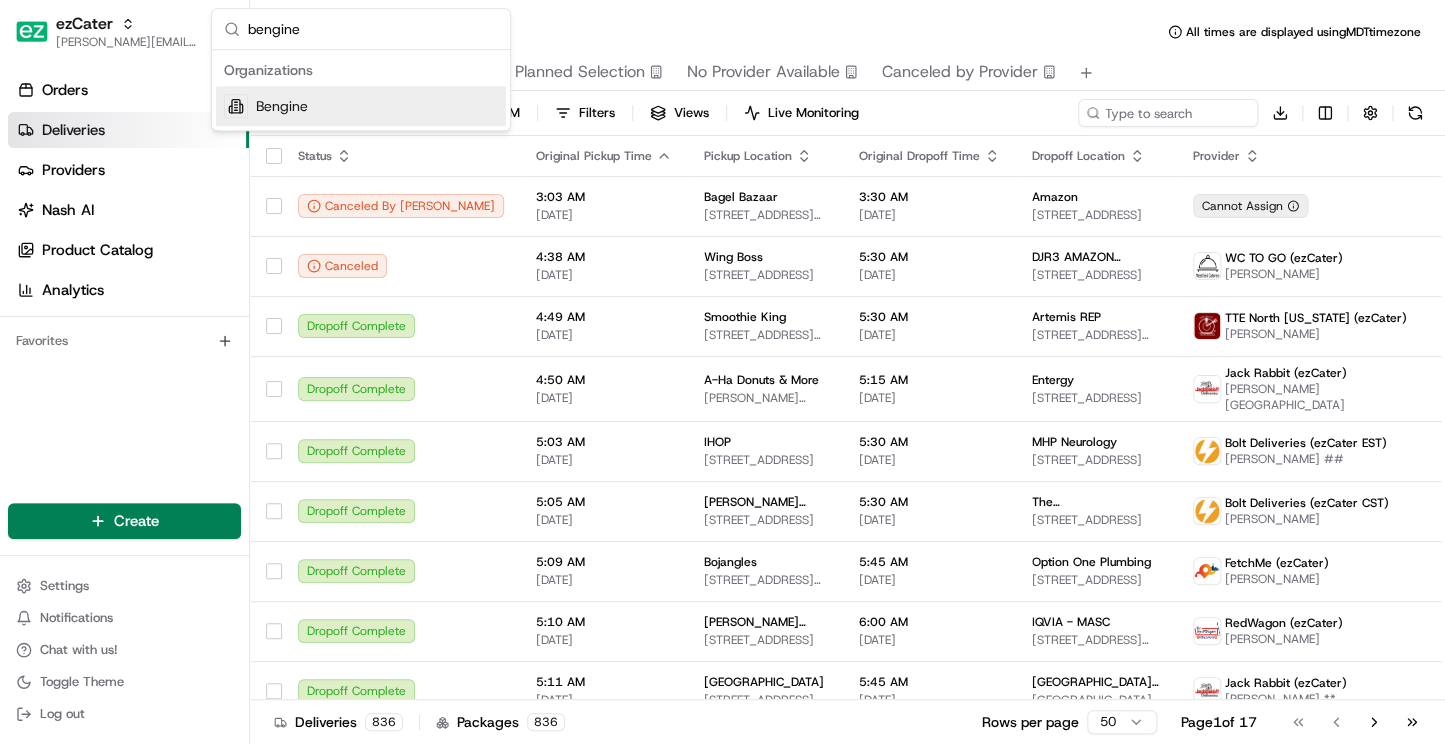 type on "bengine" 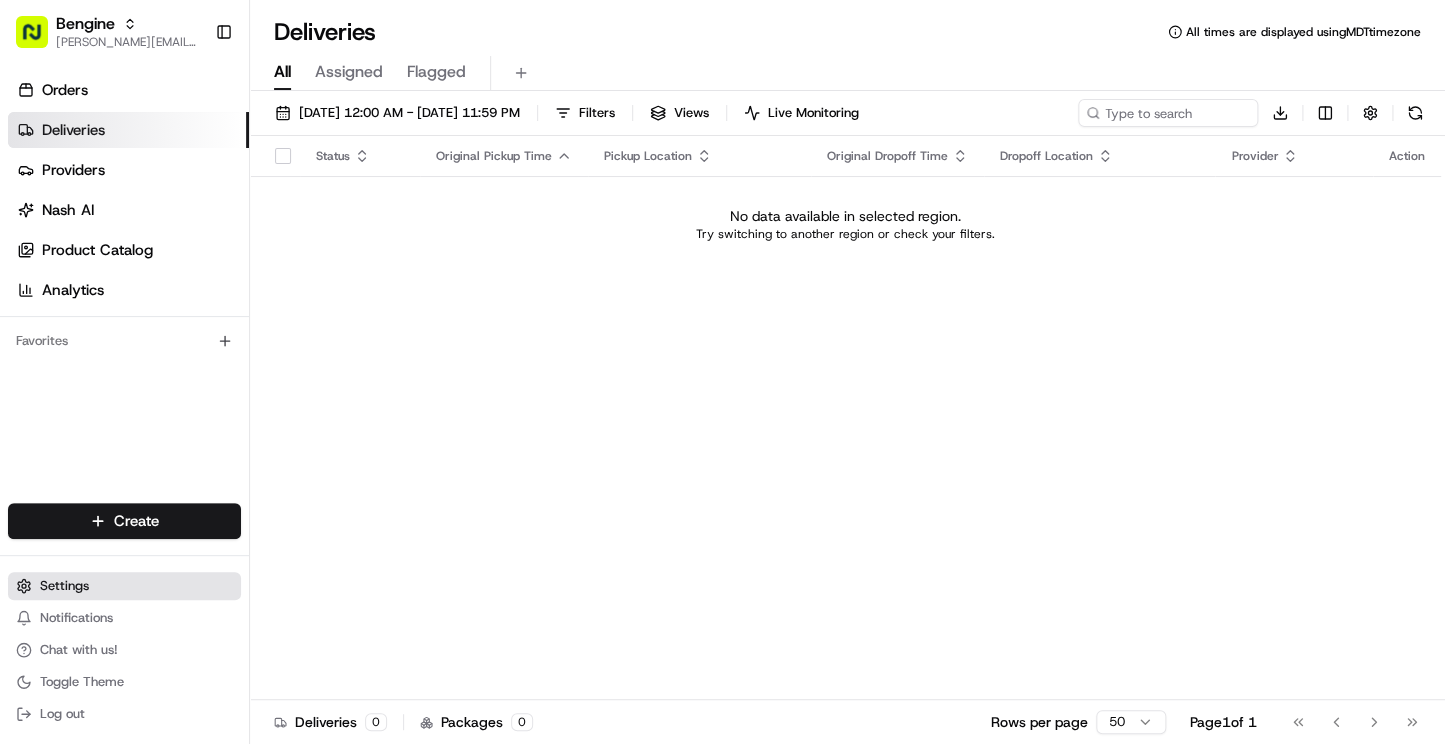 click on "Settings" at bounding box center (64, 586) 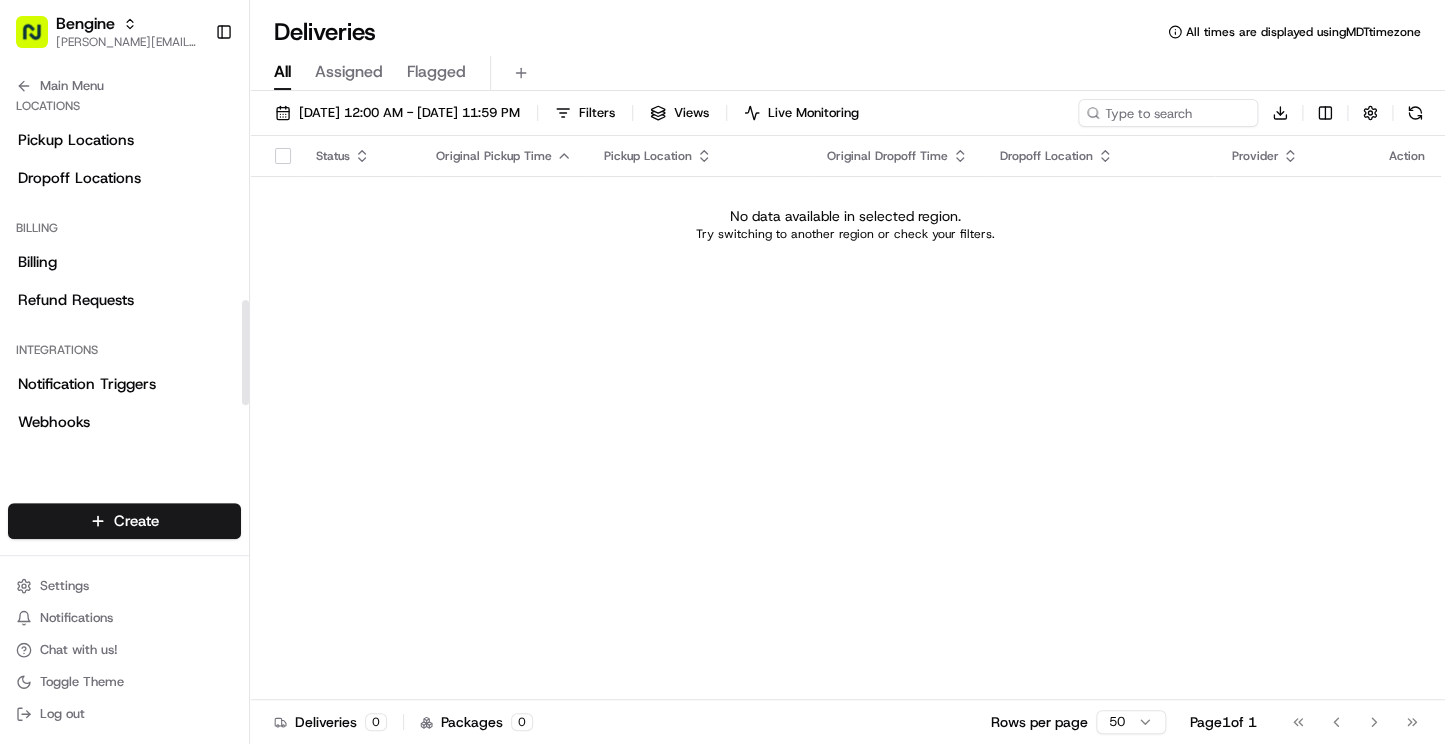 scroll, scrollTop: 655, scrollLeft: 0, axis: vertical 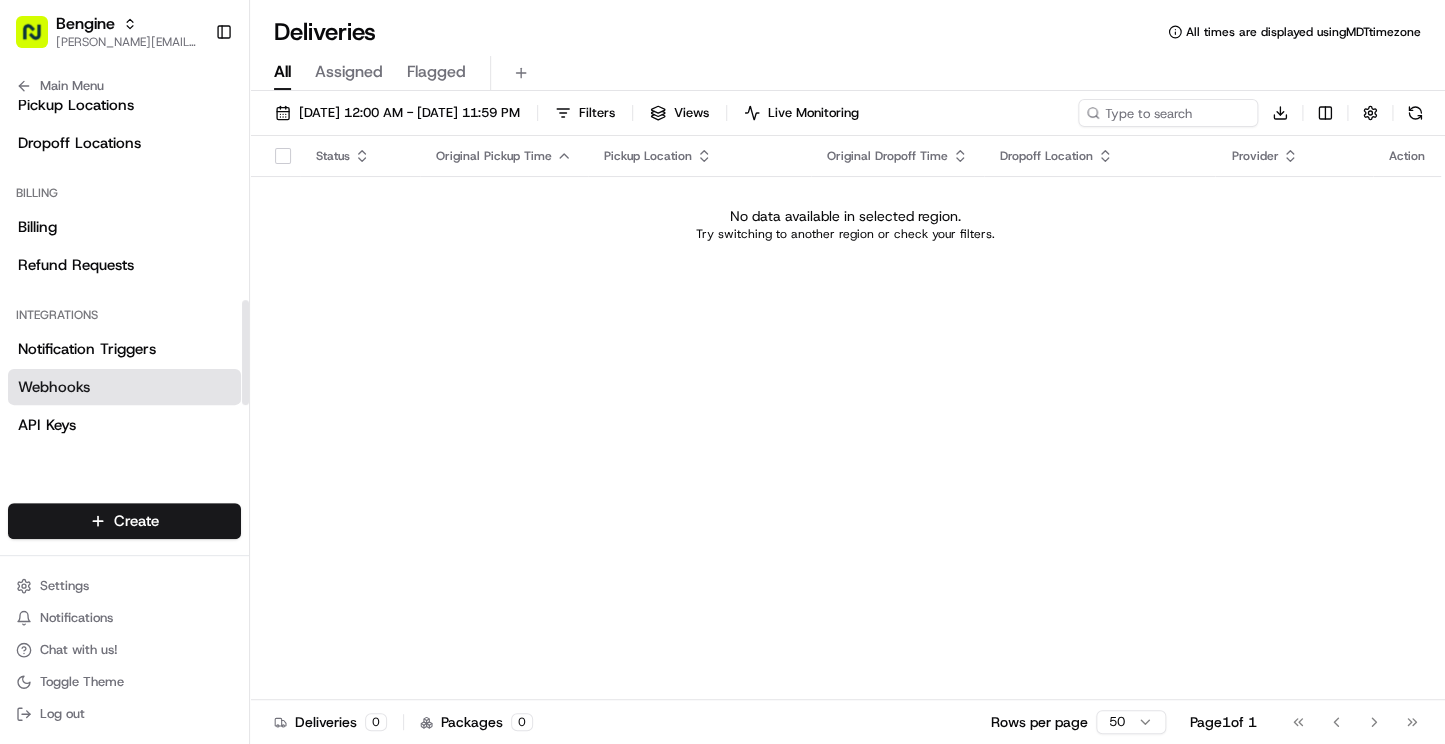drag, startPoint x: 247, startPoint y: 175, endPoint x: 223, endPoint y: 368, distance: 194.4865 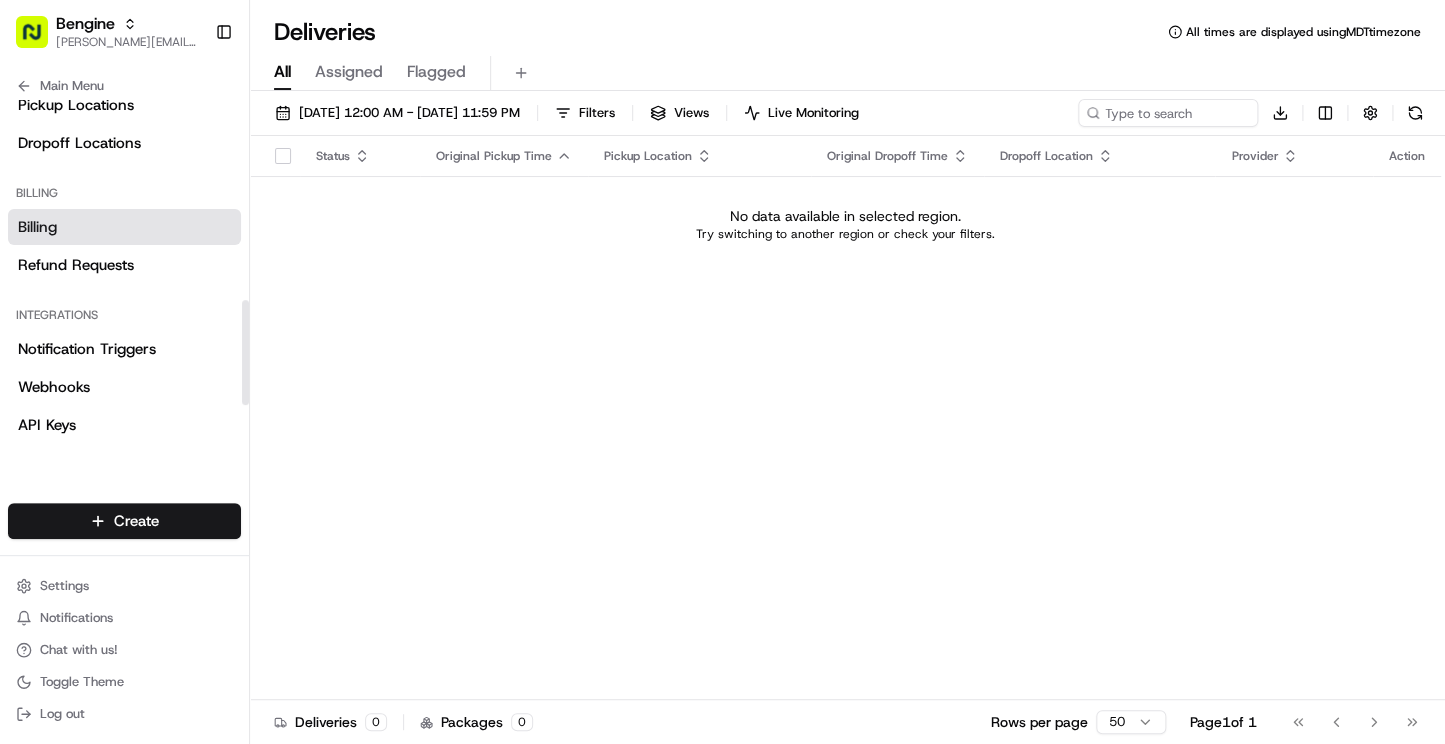 click on "Billing" at bounding box center [124, 227] 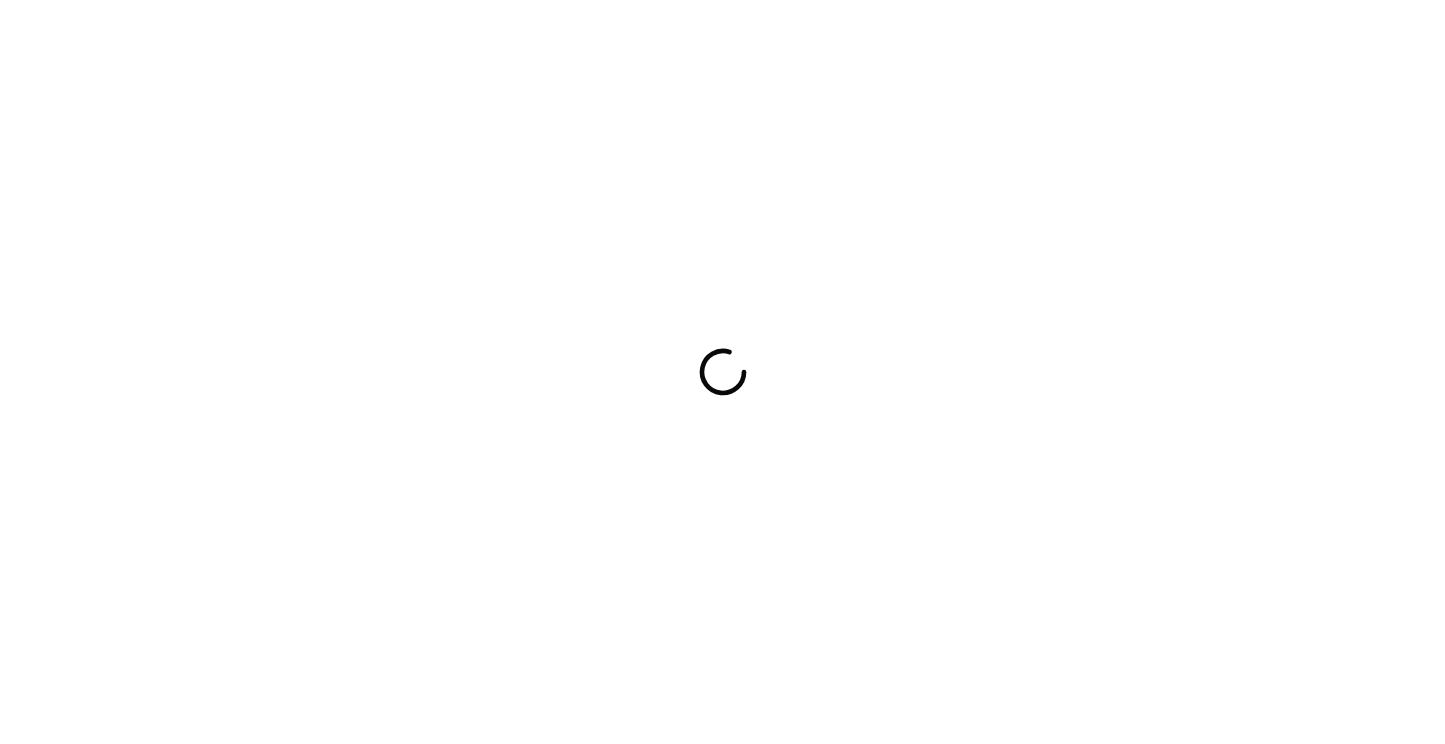 scroll, scrollTop: 0, scrollLeft: 0, axis: both 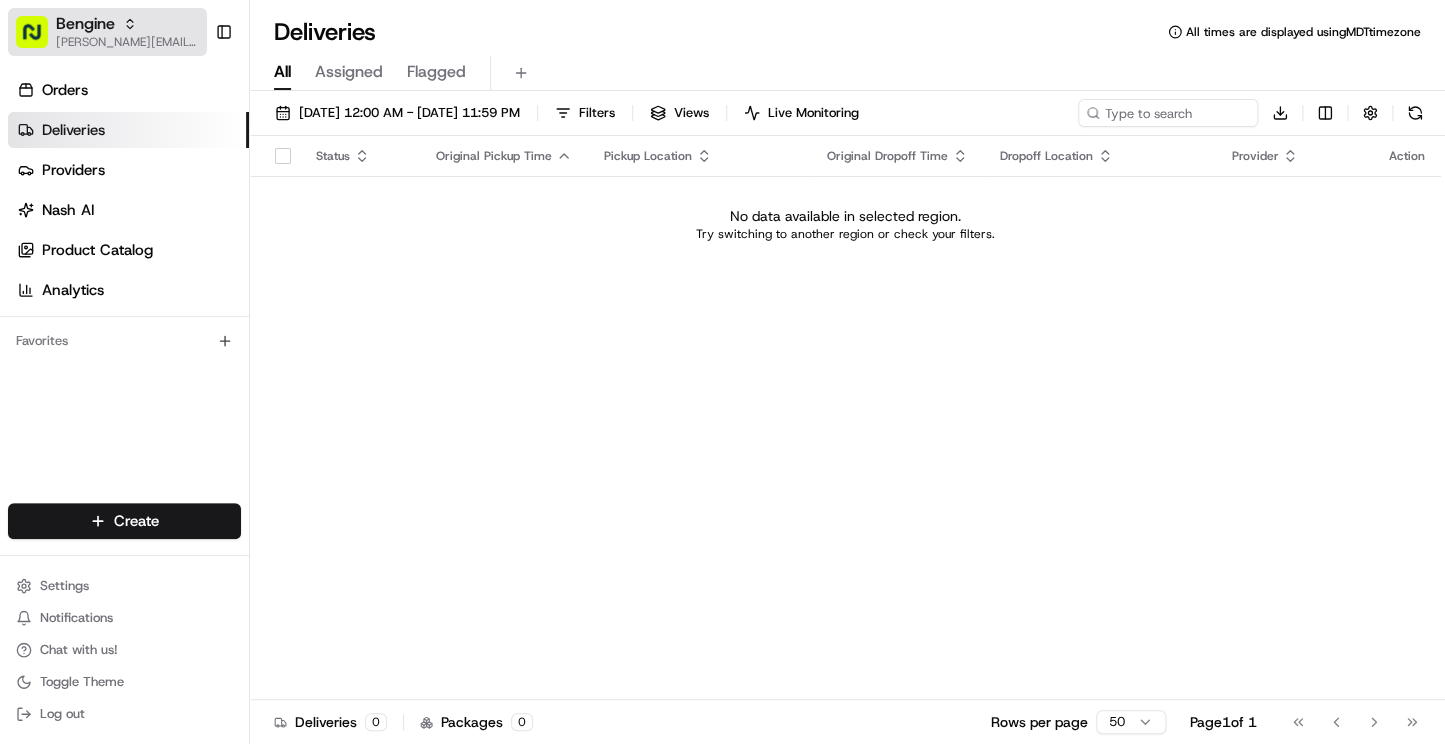 click on "[PERSON_NAME][EMAIL_ADDRESS][DOMAIN_NAME]" at bounding box center [127, 42] 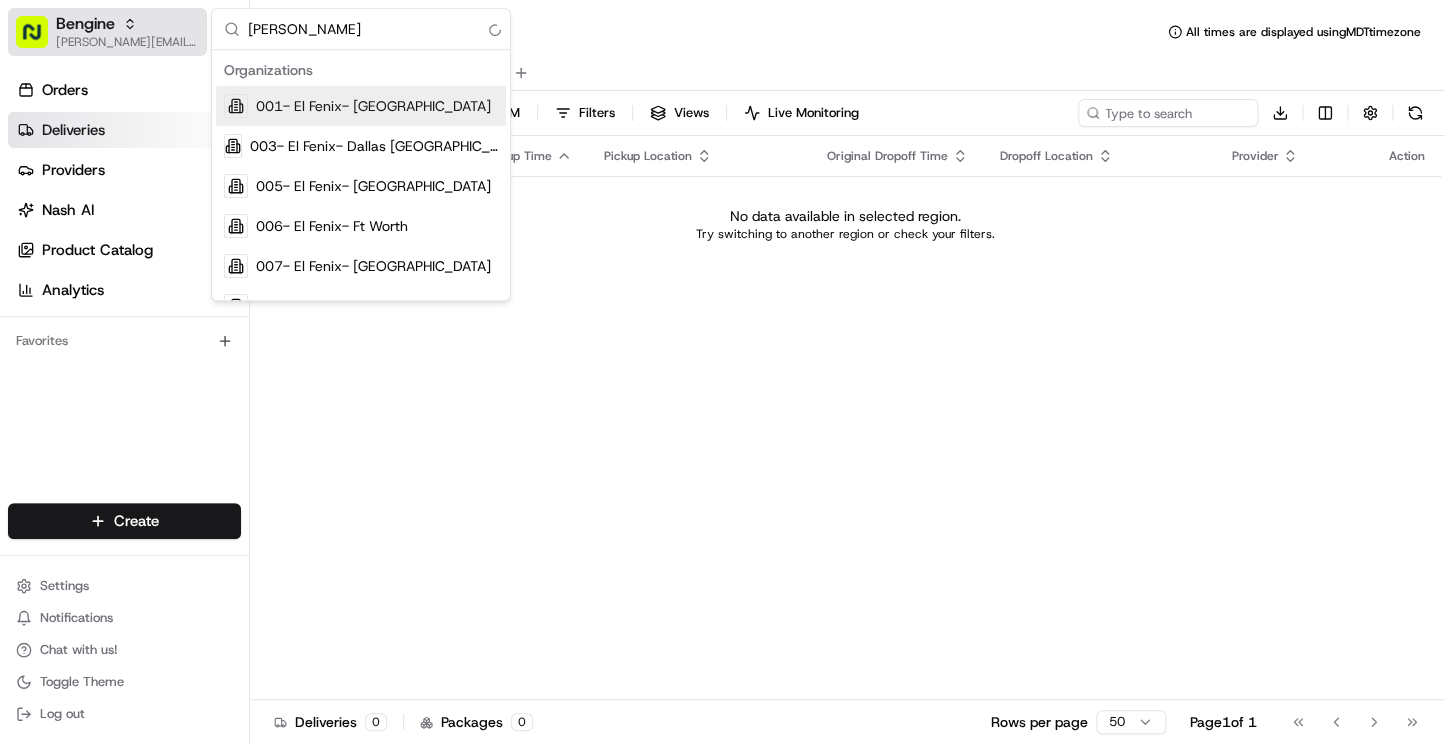scroll, scrollTop: 0, scrollLeft: 0, axis: both 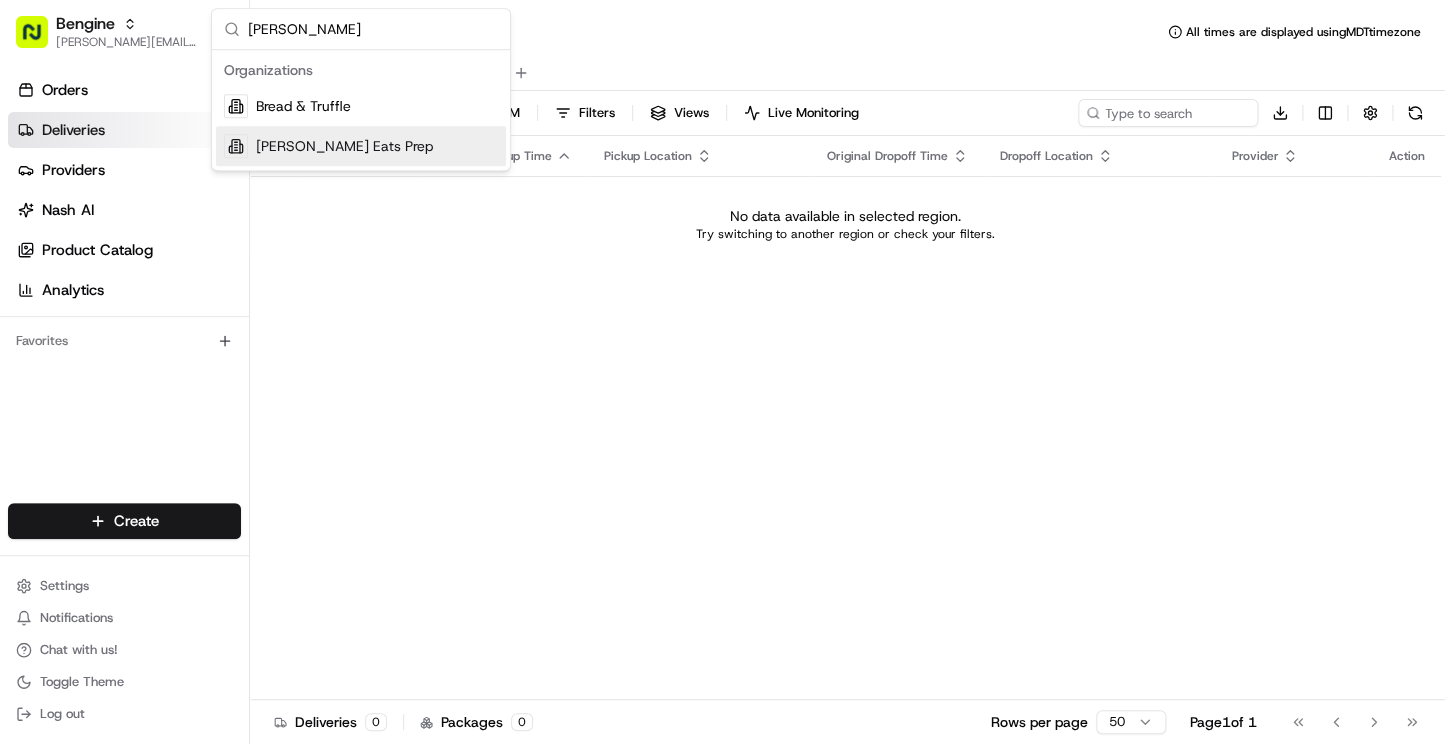 type on "ruff" 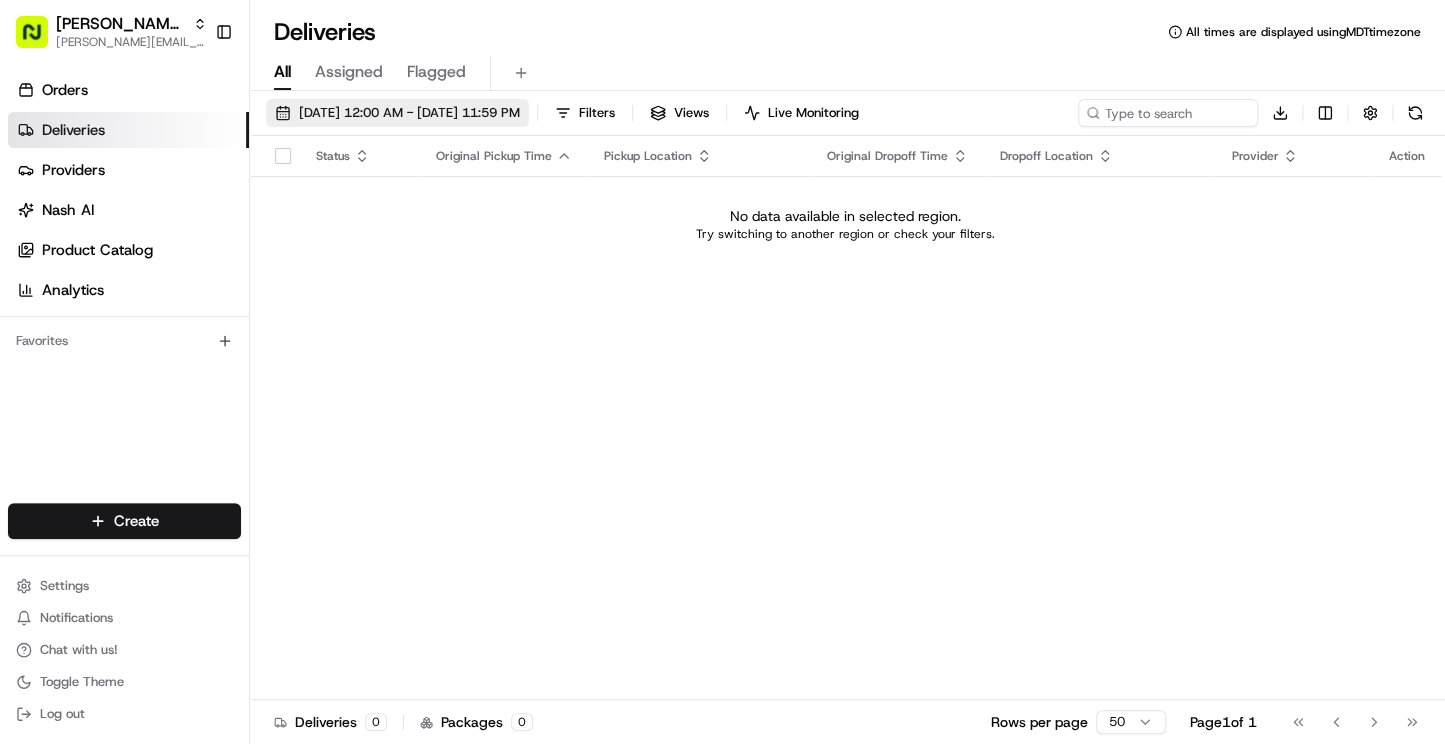 click on "[DATE] 12:00 AM - [DATE] 11:59 PM" at bounding box center [409, 113] 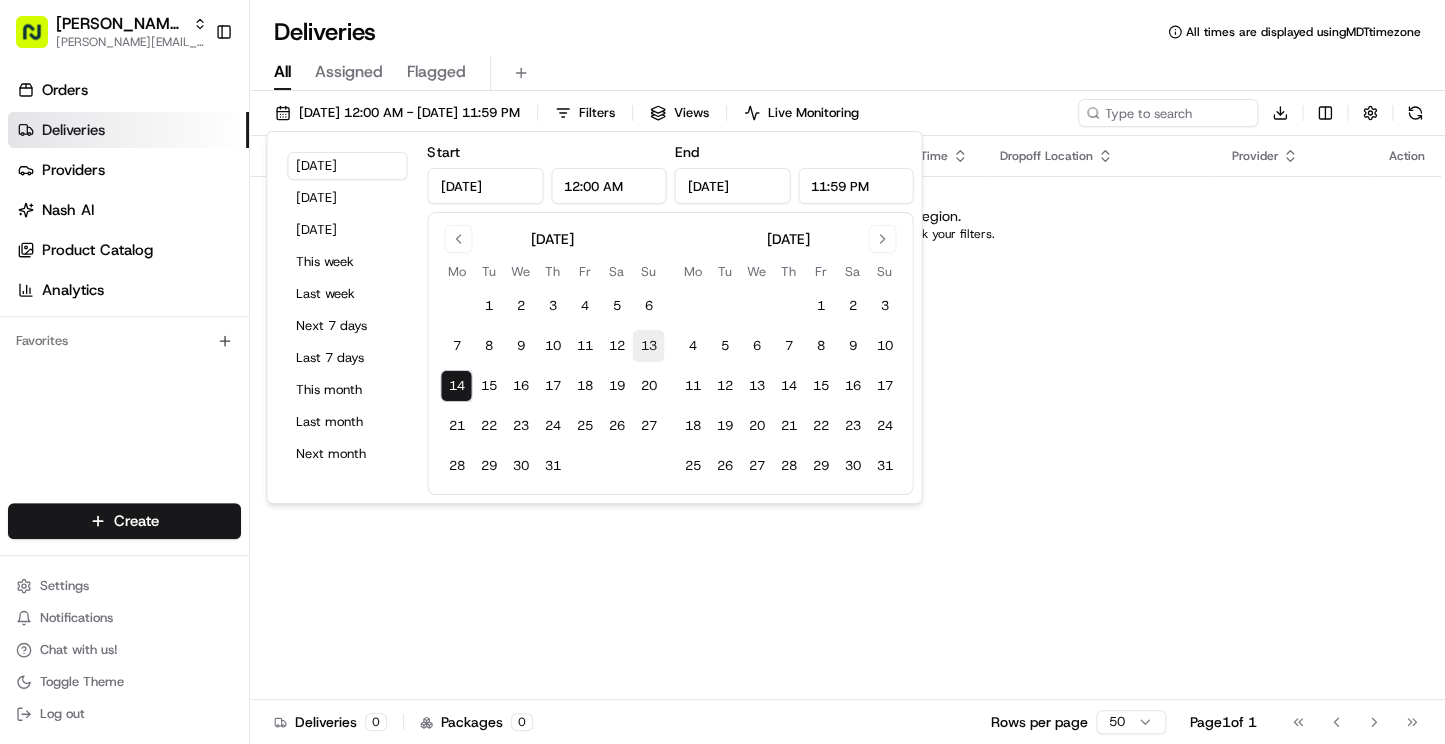 click on "13" at bounding box center [648, 346] 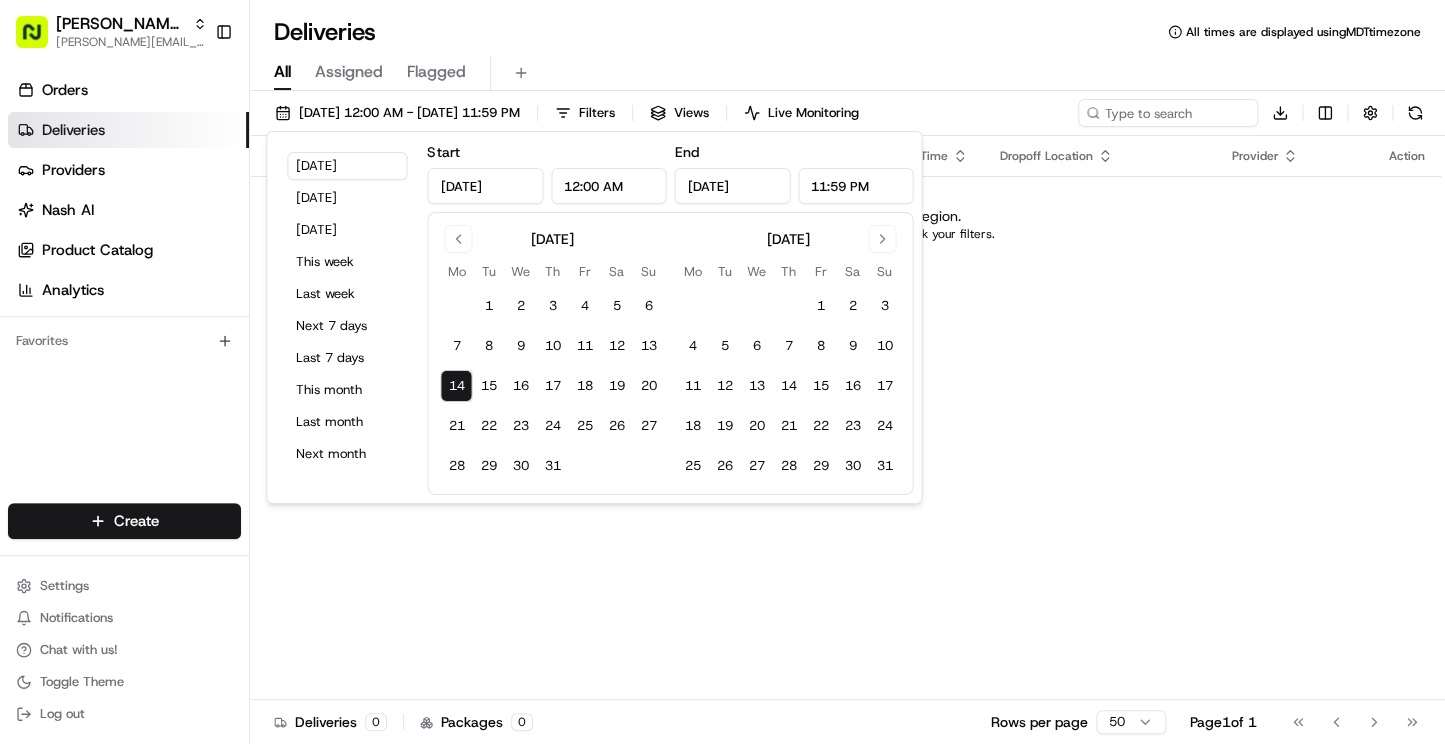 type on "Jul 13, 2025" 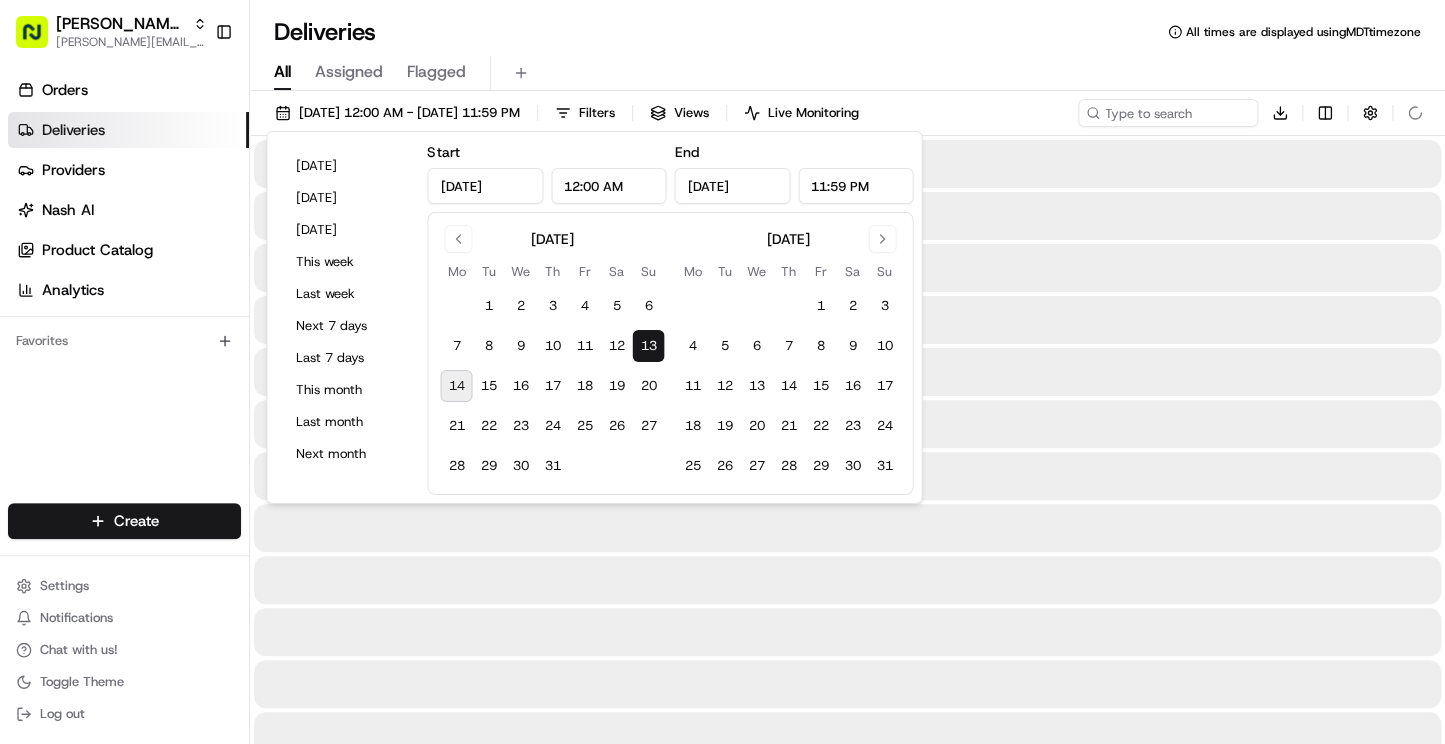 click on "Deliveries All times are displayed using  MDT  timezone" at bounding box center (847, 32) 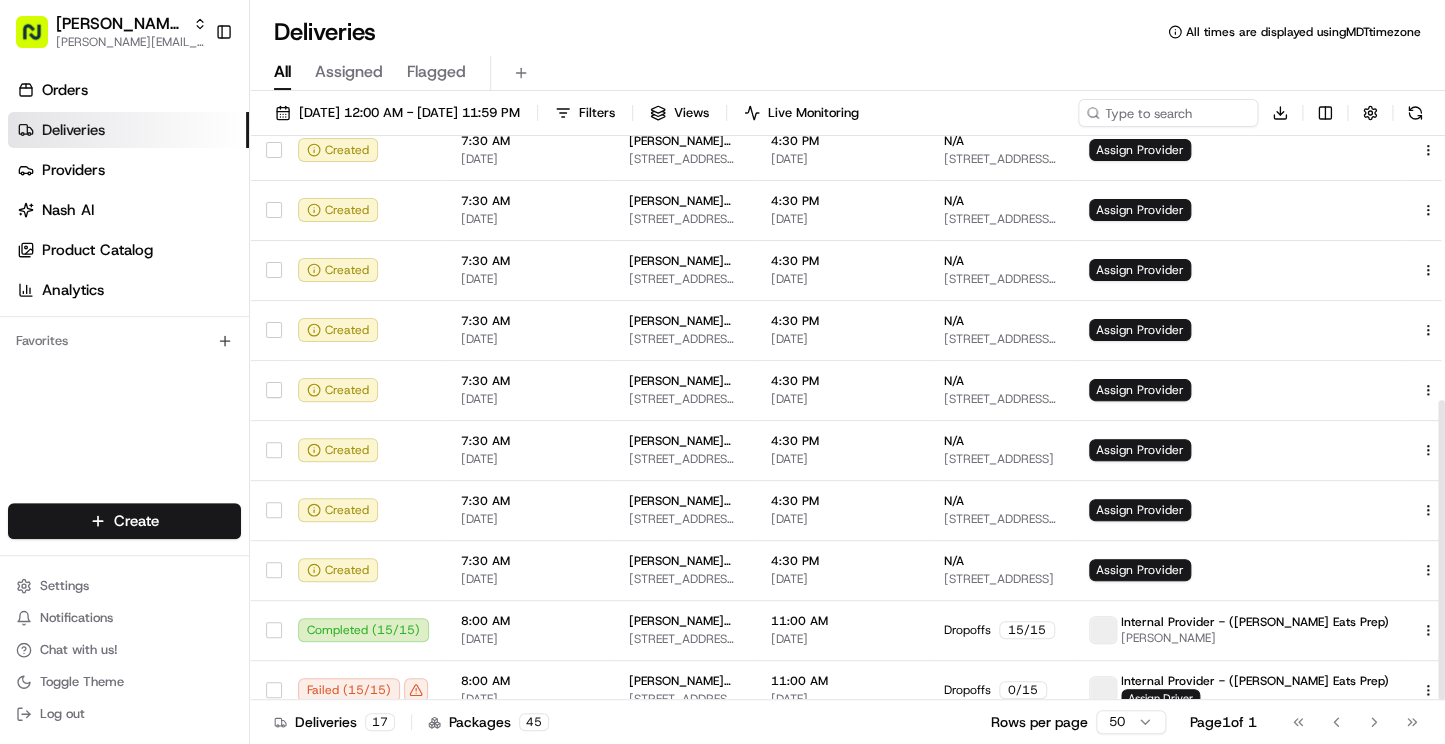 scroll, scrollTop: 496, scrollLeft: 0, axis: vertical 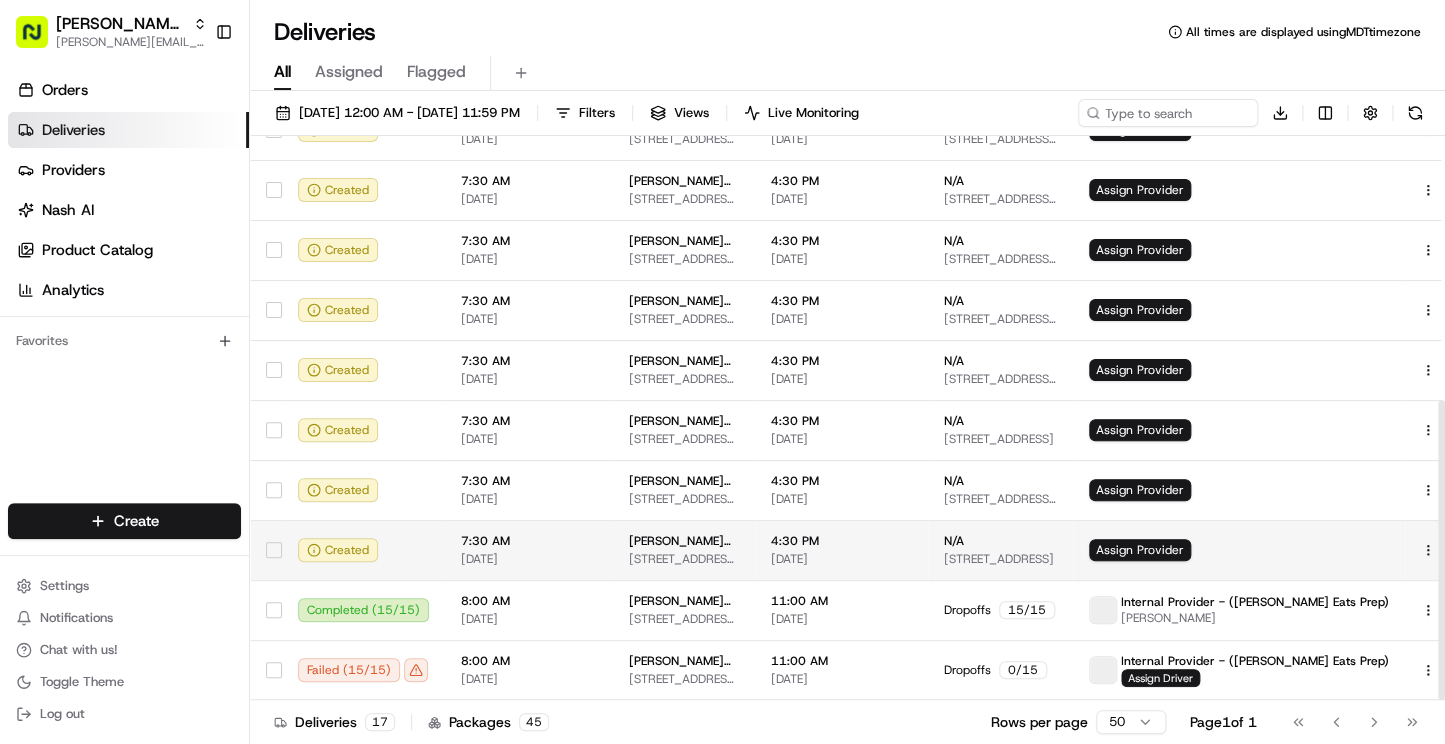 drag, startPoint x: 1440, startPoint y: 199, endPoint x: 1362, endPoint y: 548, distance: 357.61014 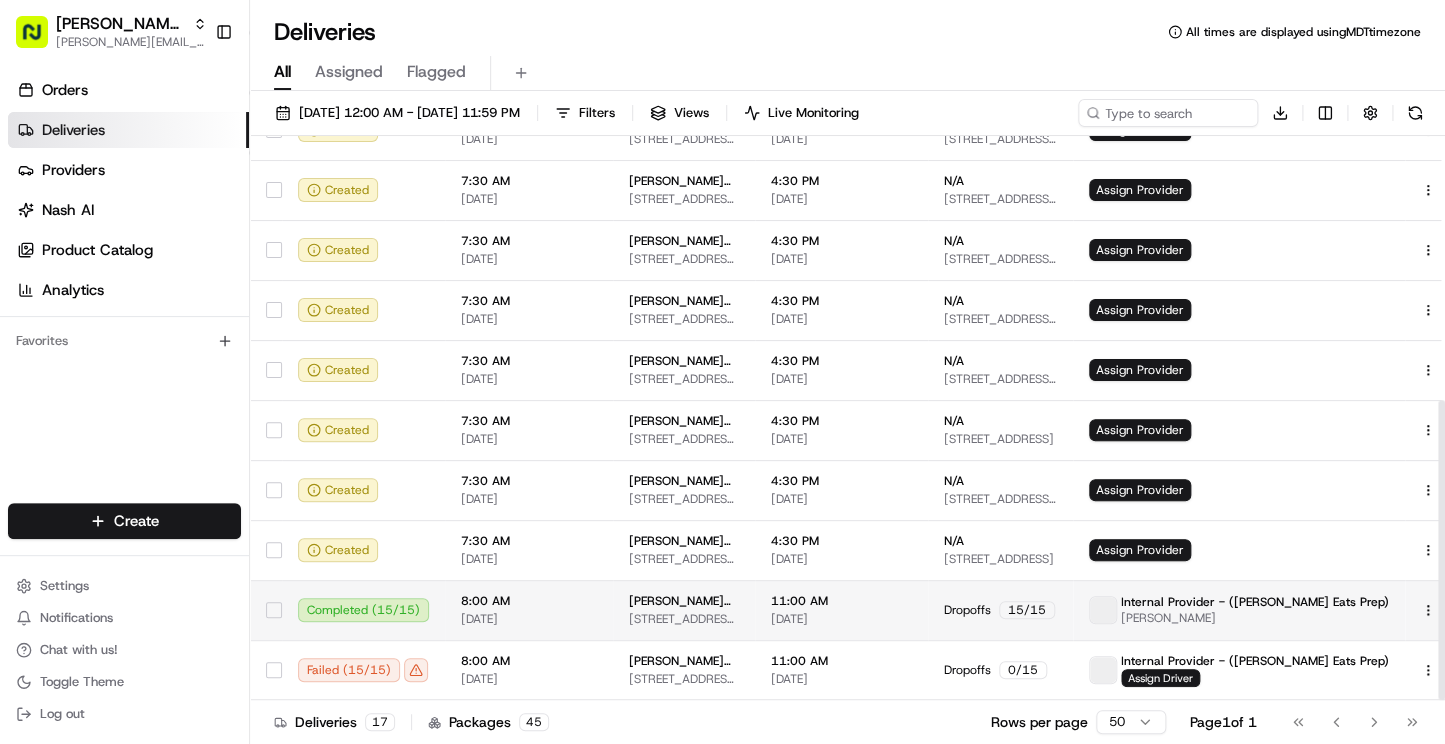 click on "Completed ( 15 / 15 )" at bounding box center [363, 610] 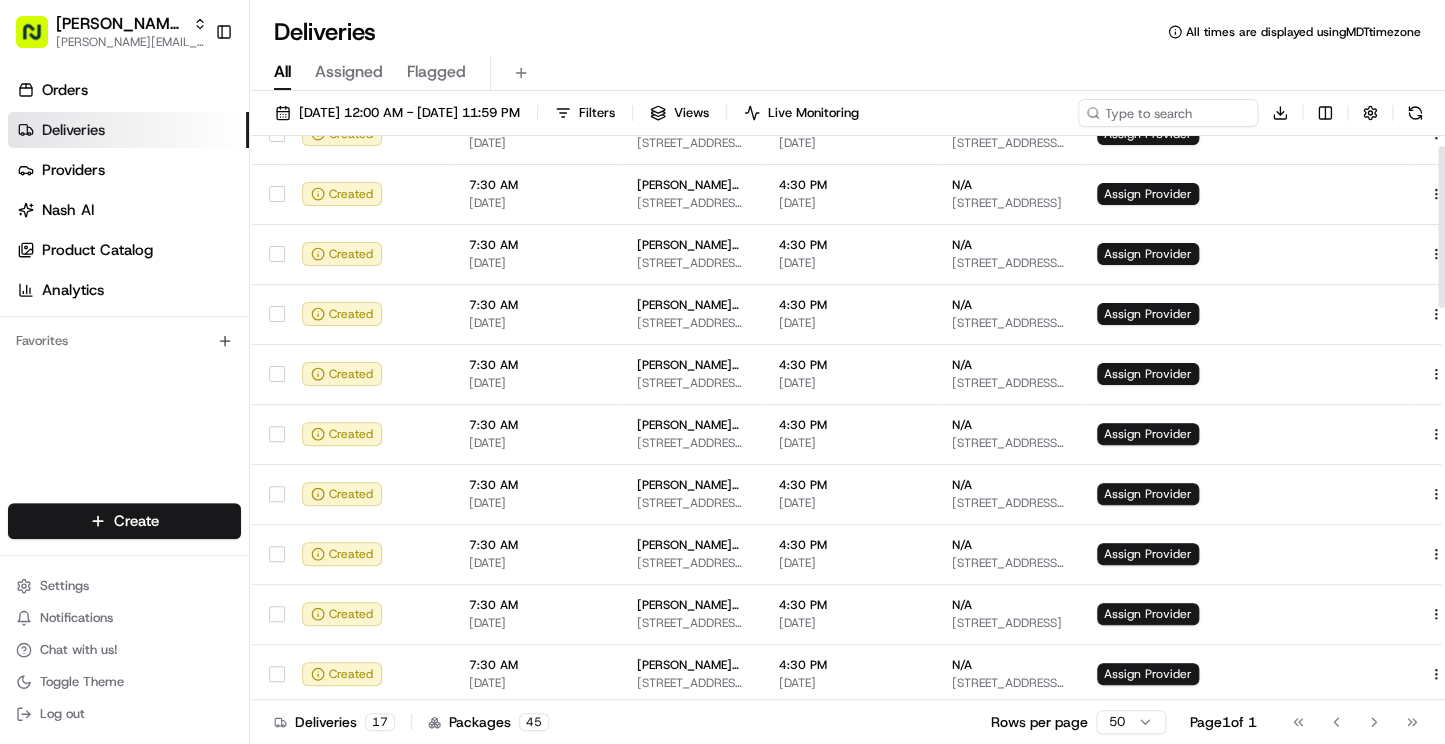 scroll, scrollTop: 0, scrollLeft: 0, axis: both 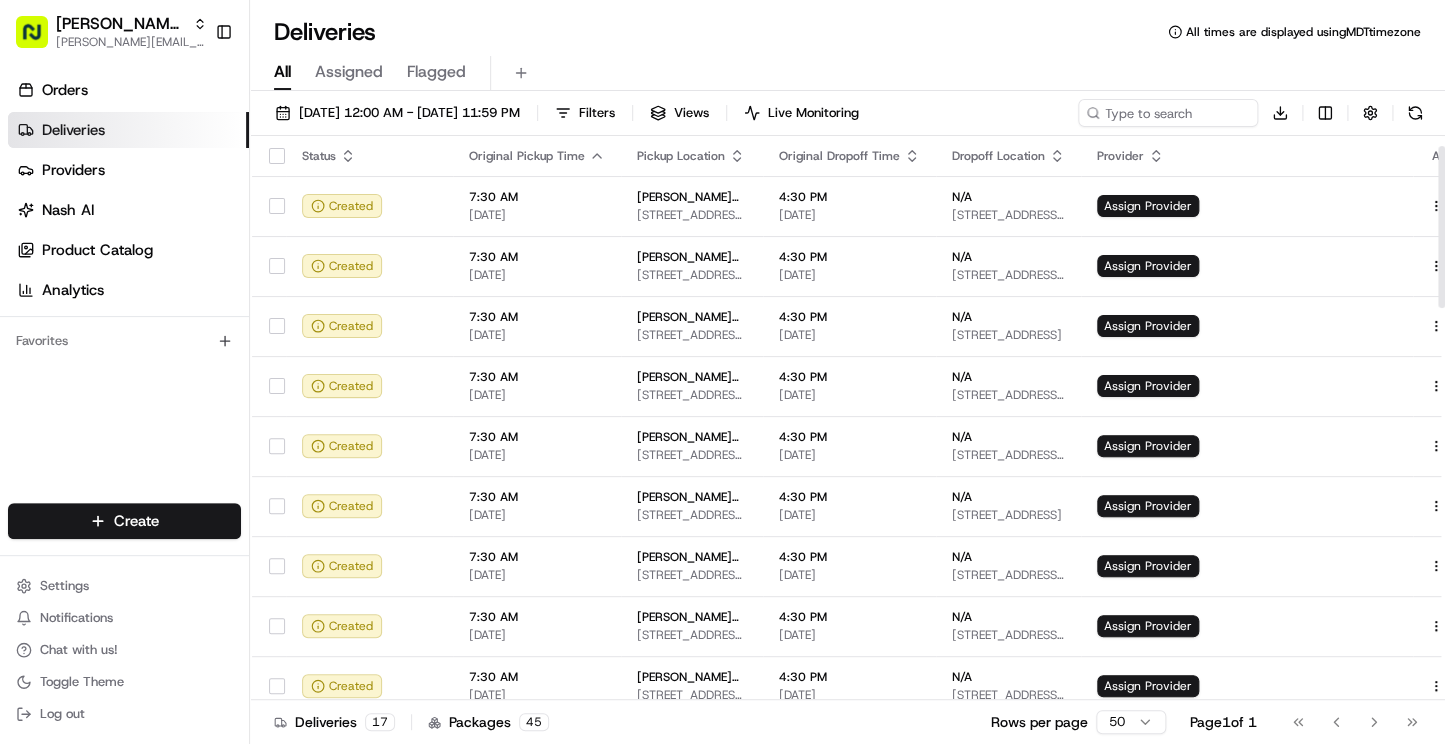 drag, startPoint x: 1440, startPoint y: 391, endPoint x: 1448, endPoint y: 223, distance: 168.19037 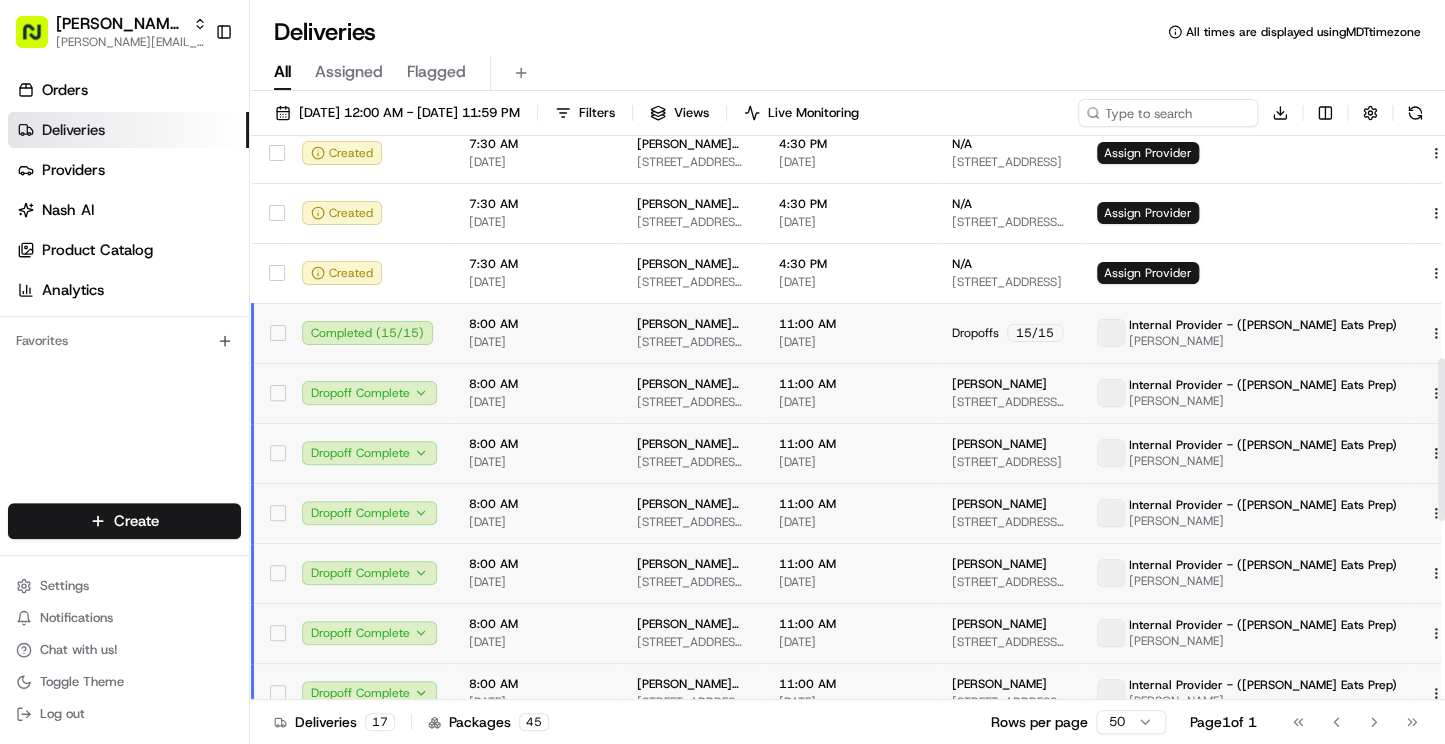 drag, startPoint x: 1438, startPoint y: 239, endPoint x: 1429, endPoint y: 462, distance: 223.18153 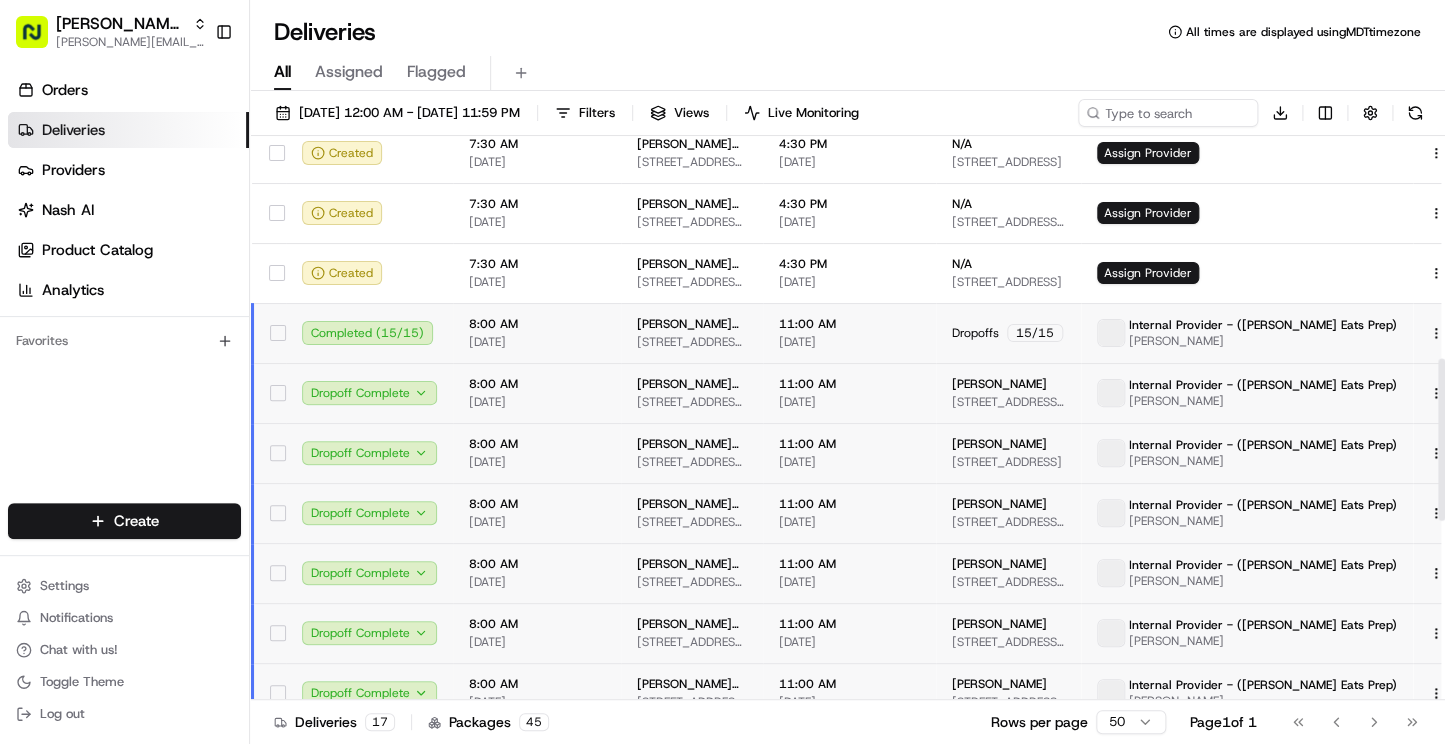 click on "Dropoffs" at bounding box center [975, 333] 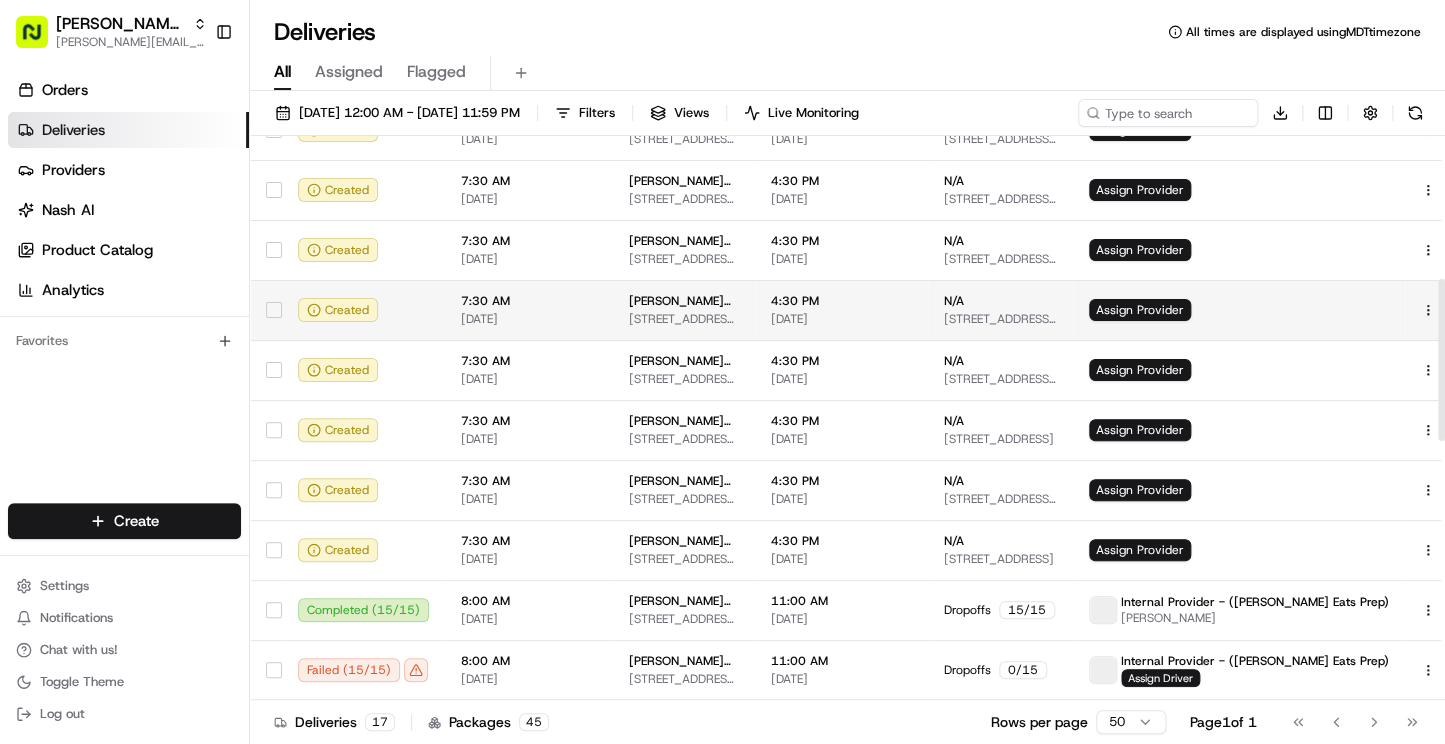 scroll, scrollTop: 496, scrollLeft: 0, axis: vertical 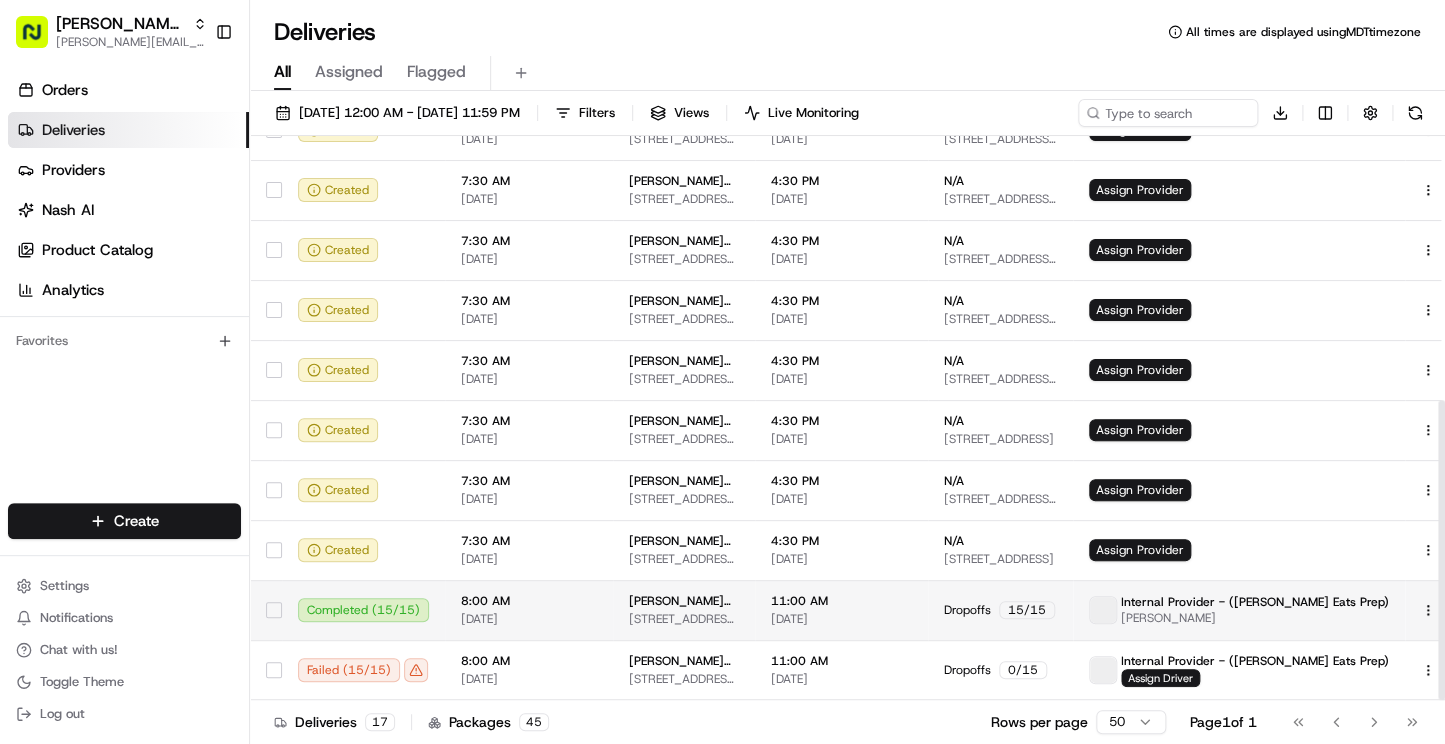 click on "Ruff Eats Prep benny@usenash.com Toggle Sidebar Orders Deliveries Providers Nash AI Product Catalog Analytics Favorites Main Menu Members & Organization Organization Users Roles Preferences Customization Portal Tracking Orchestration Automations Dispatch Strategy Optimization Strategy Shipping Labels Manifest Locations Pickup Locations Dropoff Locations Billing Billing Refund Requests Integrations Notification Triggers Webhooks API Keys Request Logs Other Feature Flags Create Settings Notifications Chat with us! Toggle Theme Log out Deliveries All times are displayed using  MDT  timezone All Assigned Flagged 07/13/2025 12:00 AM - 07/13/2025 11:59 PM Filters Views Live Monitoring Download Status Original Pickup Time Pickup Location Original Dropoff Time Dropoff Location Provider Action Created 7:30 AM 07/13/2025 Ruff Eats Meal Prep 1 A Jason Ln, Randolph, NJ 07869, USA 4:30 PM 07/13/2025 N/A 10 Beekman Pl, Morristown, NJ 07960, USA Assign Provider Created 7:30 AM 07/13/2025 Ruff Eats Meal Prep" at bounding box center (722, 372) 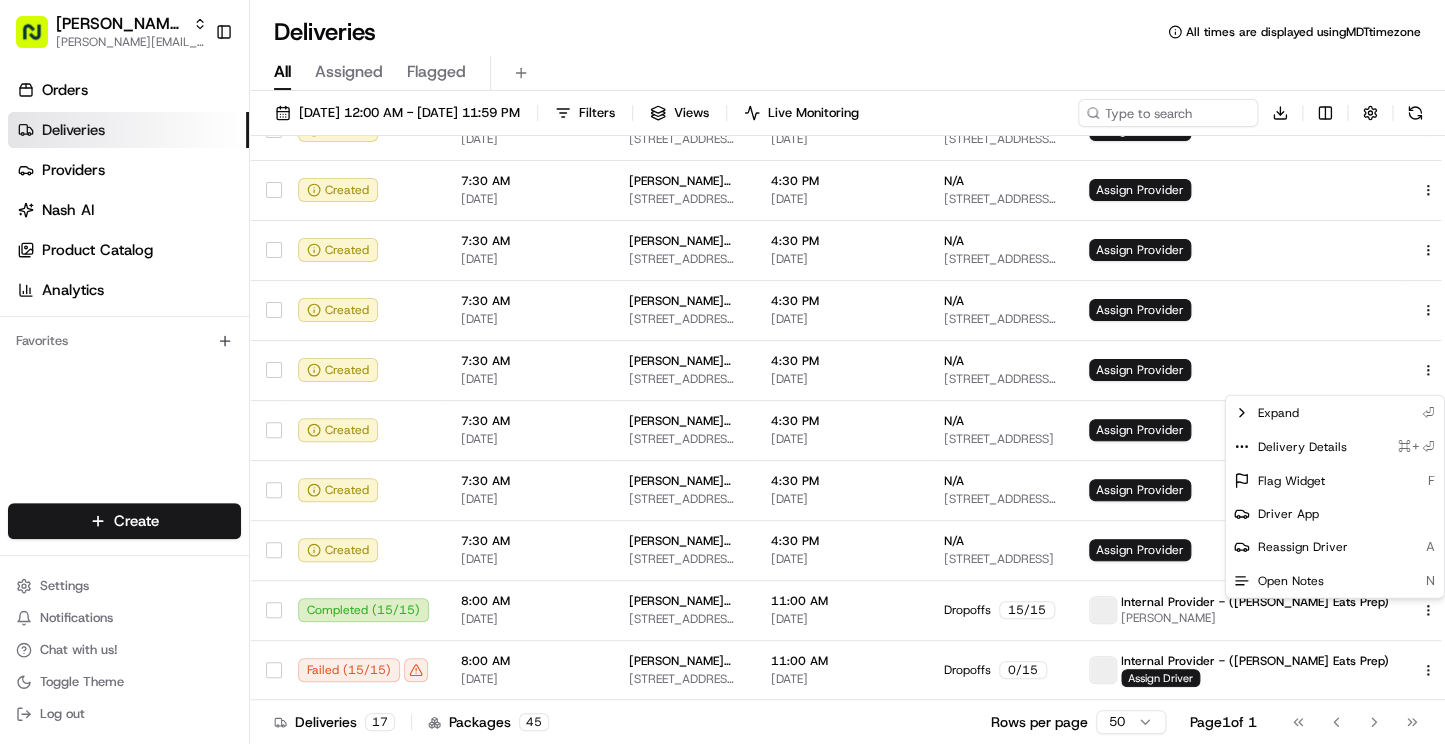 click on "Ruff Eats Prep benny@usenash.com Toggle Sidebar Orders Deliveries Providers Nash AI Product Catalog Analytics Favorites Main Menu Members & Organization Organization Users Roles Preferences Customization Portal Tracking Orchestration Automations Dispatch Strategy Optimization Strategy Shipping Labels Manifest Locations Pickup Locations Dropoff Locations Billing Billing Refund Requests Integrations Notification Triggers Webhooks API Keys Request Logs Other Feature Flags Create Settings Notifications Chat with us! Toggle Theme Log out Deliveries All times are displayed using  MDT  timezone All Assigned Flagged 07/13/2025 12:00 AM - 07/13/2025 11:59 PM Filters Views Live Monitoring Download Status Original Pickup Time Pickup Location Original Dropoff Time Dropoff Location Provider Action Created 7:30 AM 07/13/2025 Ruff Eats Meal Prep 1 A Jason Ln, Randolph, NJ 07869, USA 4:30 PM 07/13/2025 N/A 10 Beekman Pl, Morristown, NJ 07960, USA Assign Provider Created 7:30 AM 07/13/2025 Ruff Eats Meal Prep" at bounding box center [722, 372] 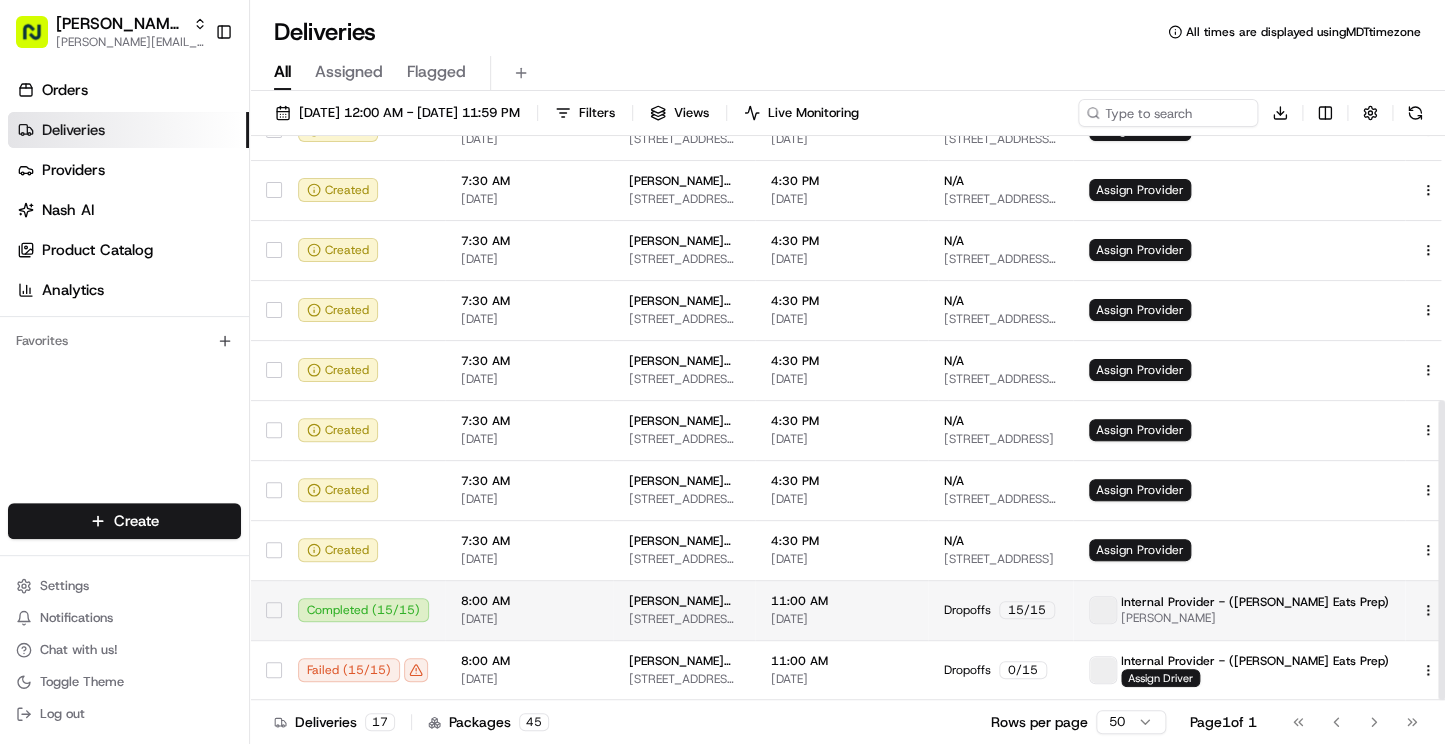 click on "Jiyon  Ruffin" at bounding box center (1255, 618) 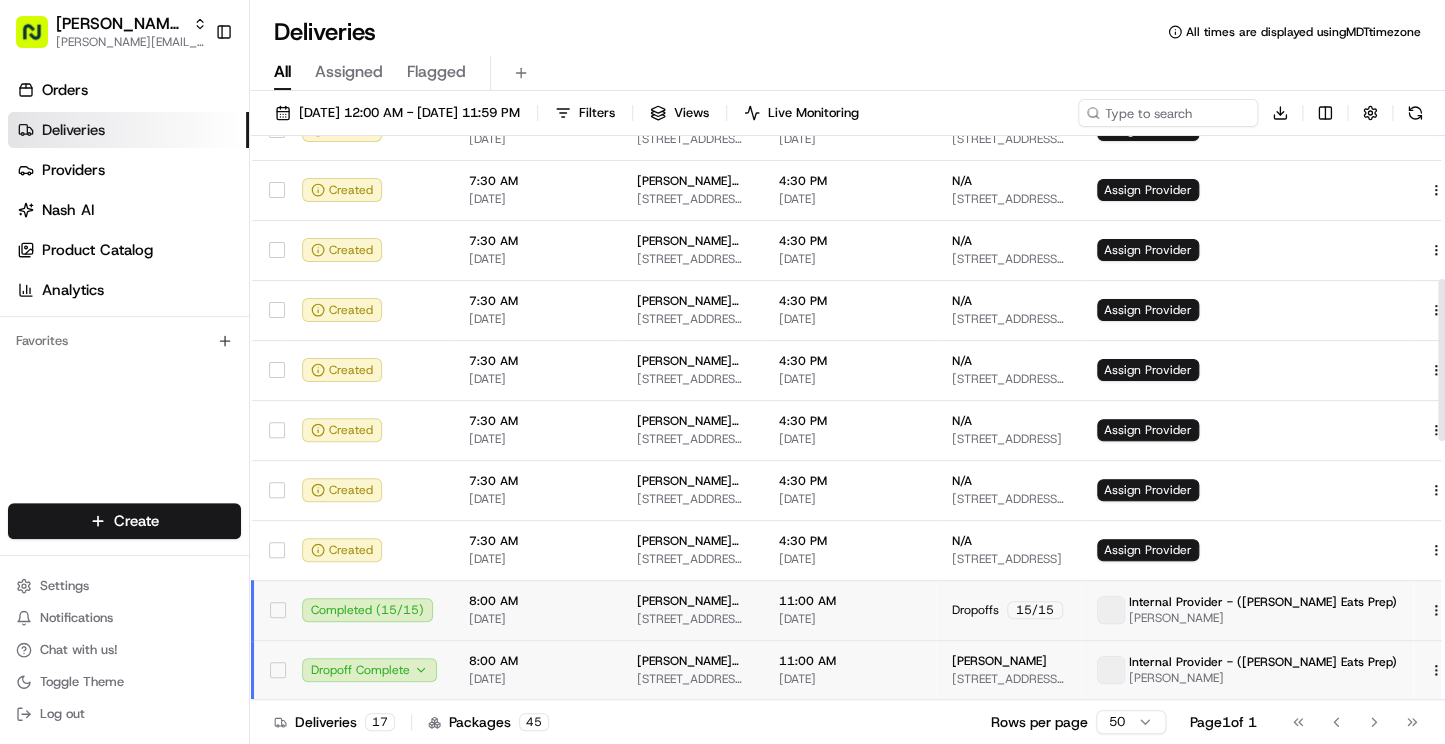 click on "Ruff Eats Prep benny@usenash.com Toggle Sidebar Orders Deliveries Providers Nash AI Product Catalog Analytics Favorites Main Menu Members & Organization Organization Users Roles Preferences Customization Portal Tracking Orchestration Automations Dispatch Strategy Optimization Strategy Shipping Labels Manifest Locations Pickup Locations Dropoff Locations Billing Billing Refund Requests Integrations Notification Triggers Webhooks API Keys Request Logs Other Feature Flags Create Settings Notifications Chat with us! Toggle Theme Log out Deliveries All times are displayed using  MDT  timezone All Assigned Flagged 07/13/2025 12:00 AM - 07/13/2025 11:59 PM Filters Views Live Monitoring Download Status Original Pickup Time Pickup Location Original Dropoff Time Dropoff Location Provider Action Created 7:30 AM 07/13/2025 Ruff Eats Meal Prep 1 A Jason Ln, Randolph, NJ 07869, USA 4:30 PM 07/13/2025 N/A 10 Beekman Pl, Morristown, NJ 07960, USA Assign Provider Created 7:30 AM 07/13/2025 Ruff Eats Meal Prep" at bounding box center [722, 372] 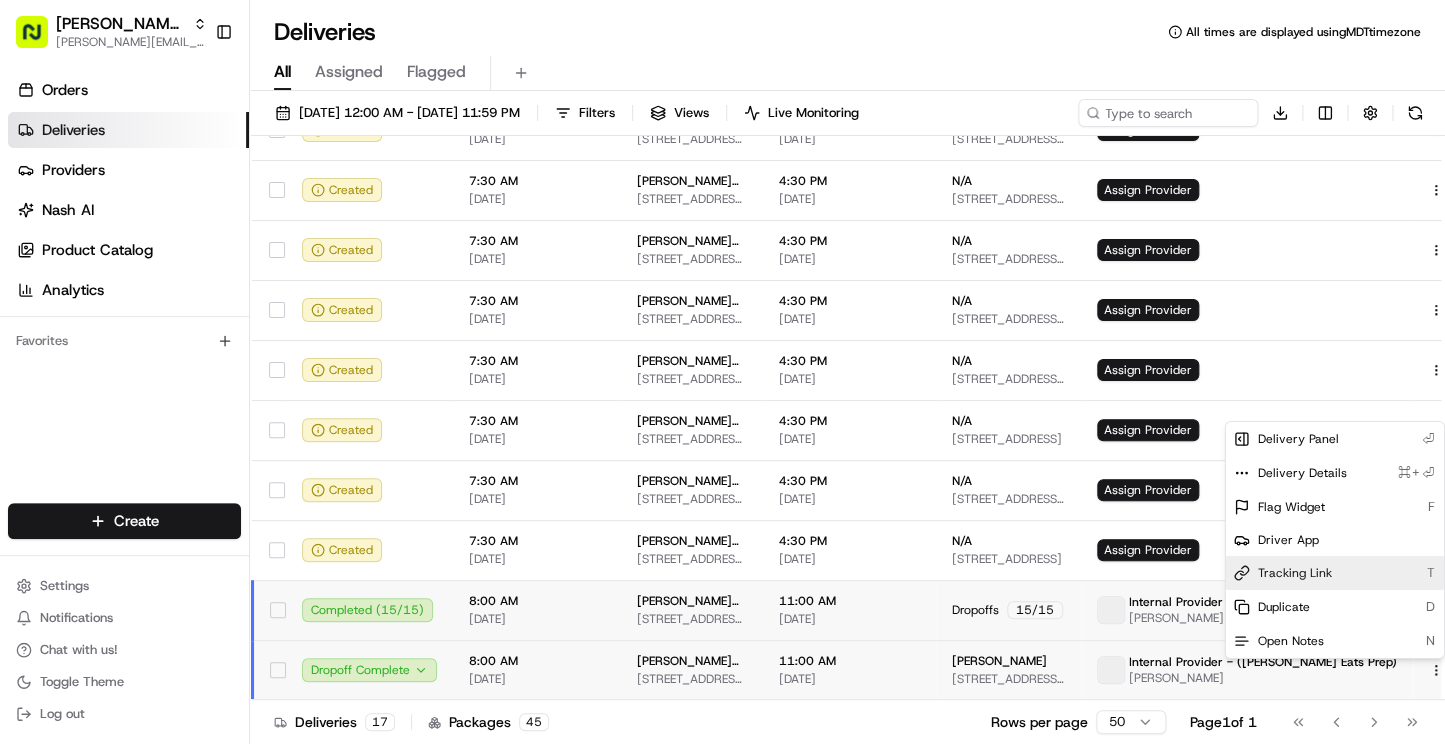 click on "Tracking Link" at bounding box center (1295, 573) 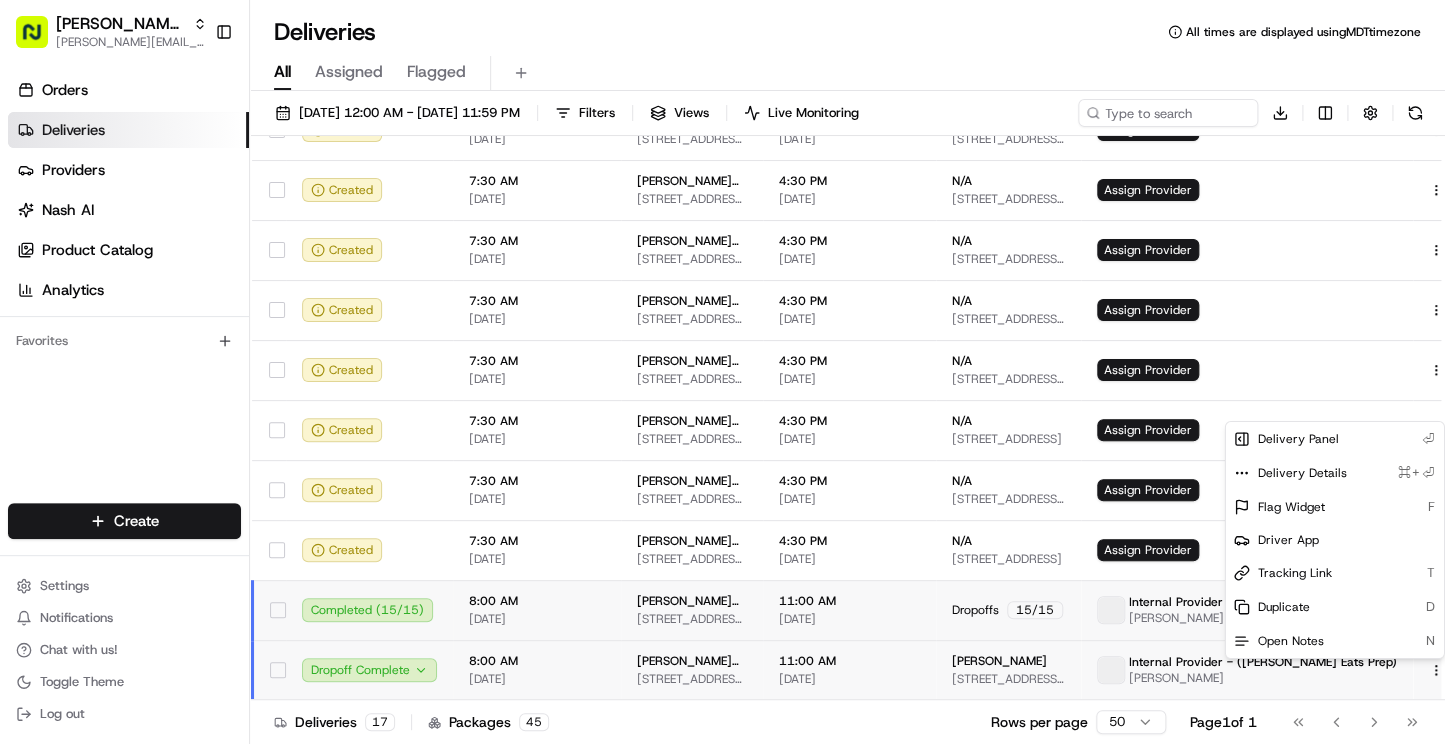 click on "Ruff Eats Prep benny@usenash.com Toggle Sidebar Orders Deliveries Providers Nash AI Product Catalog Analytics Favorites Main Menu Members & Organization Organization Users Roles Preferences Customization Portal Tracking Orchestration Automations Dispatch Strategy Optimization Strategy Shipping Labels Manifest Locations Pickup Locations Dropoff Locations Billing Billing Refund Requests Integrations Notification Triggers Webhooks API Keys Request Logs Other Feature Flags Create Settings Notifications Chat with us! Toggle Theme Log out Deliveries All times are displayed using  MDT  timezone All Assigned Flagged 07/13/2025 12:00 AM - 07/13/2025 11:59 PM Filters Views Live Monitoring Download Status Original Pickup Time Pickup Location Original Dropoff Time Dropoff Location Provider Action Created 7:30 AM 07/13/2025 Ruff Eats Meal Prep 1 A Jason Ln, Randolph, NJ 07869, USA 4:30 PM 07/13/2025 N/A 10 Beekman Pl, Morristown, NJ 07960, USA Assign Provider Created 7:30 AM 07/13/2025 Ruff Eats Meal Prep" at bounding box center [722, 372] 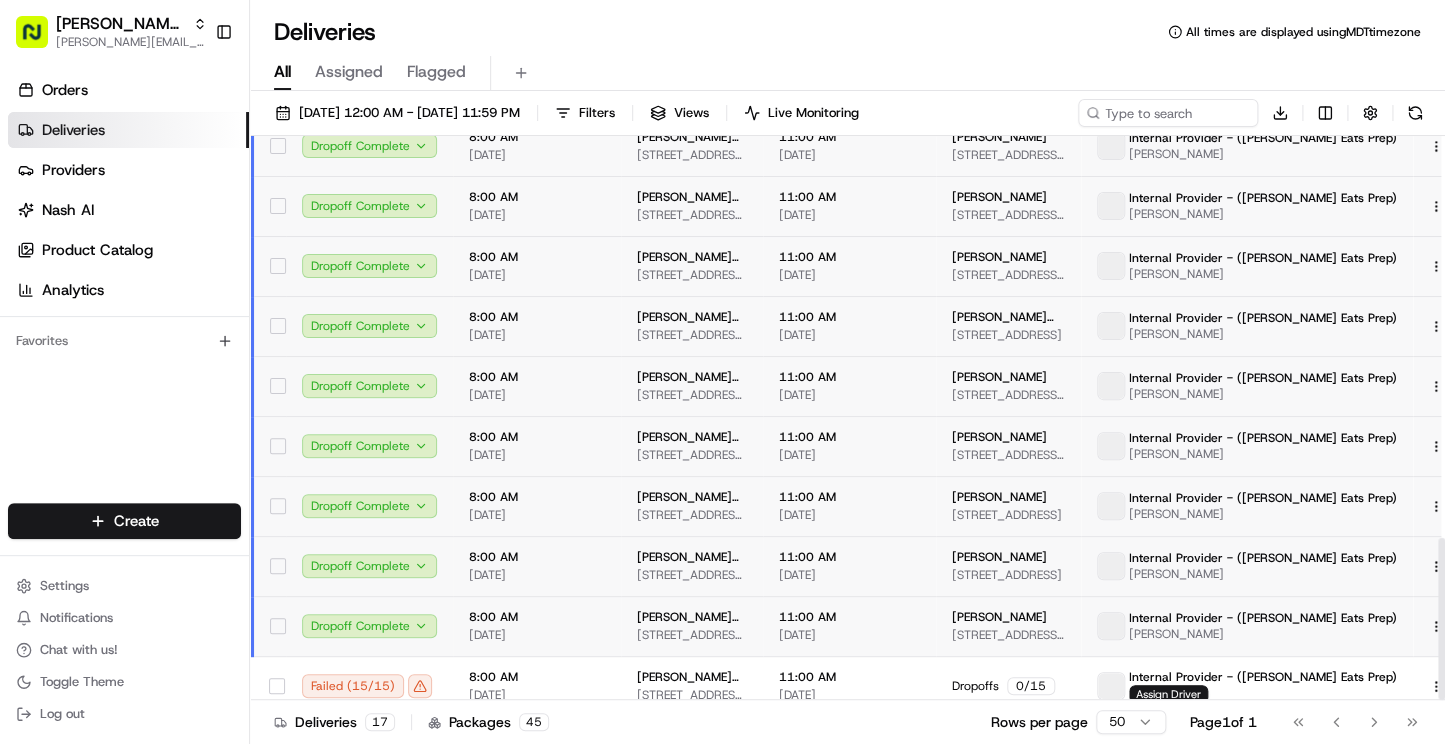 scroll, scrollTop: 1396, scrollLeft: 0, axis: vertical 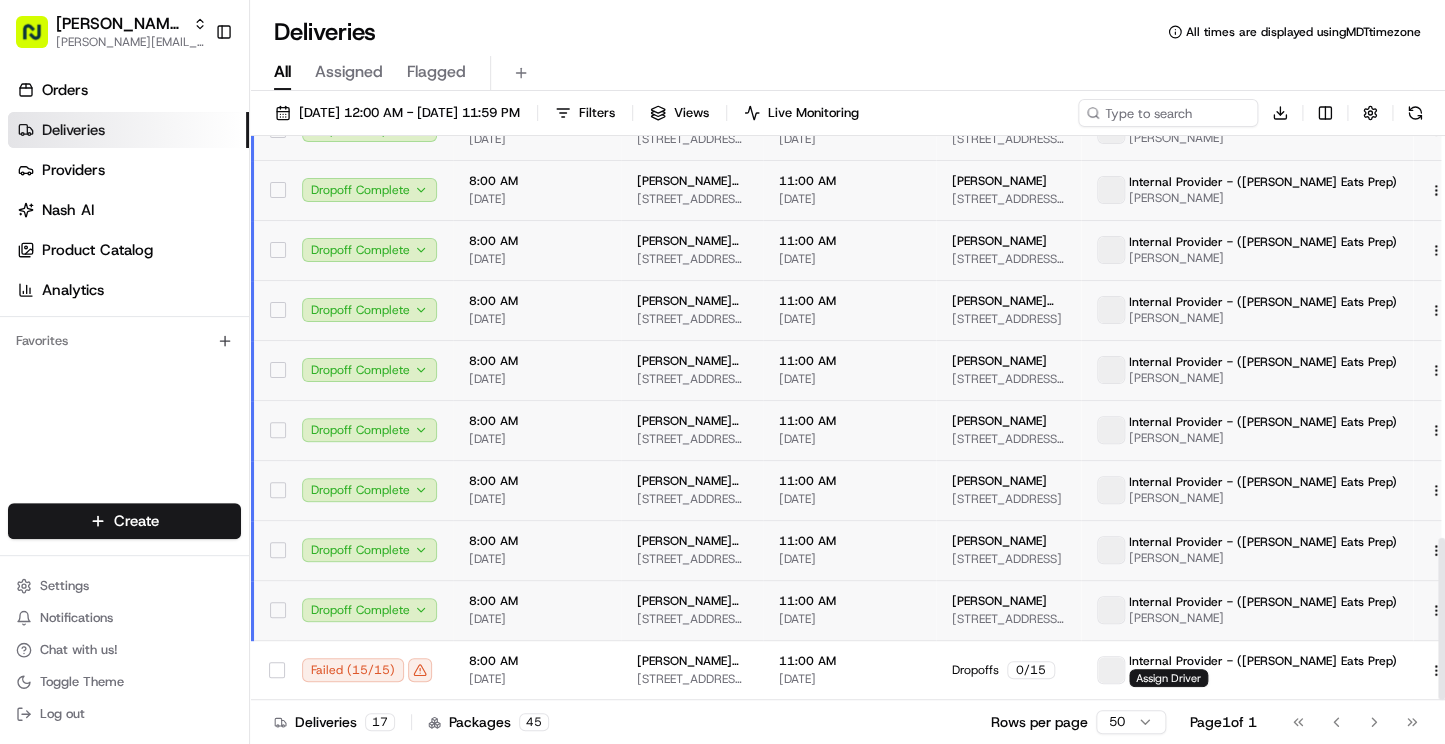 click on "Frank Musco" at bounding box center (999, 601) 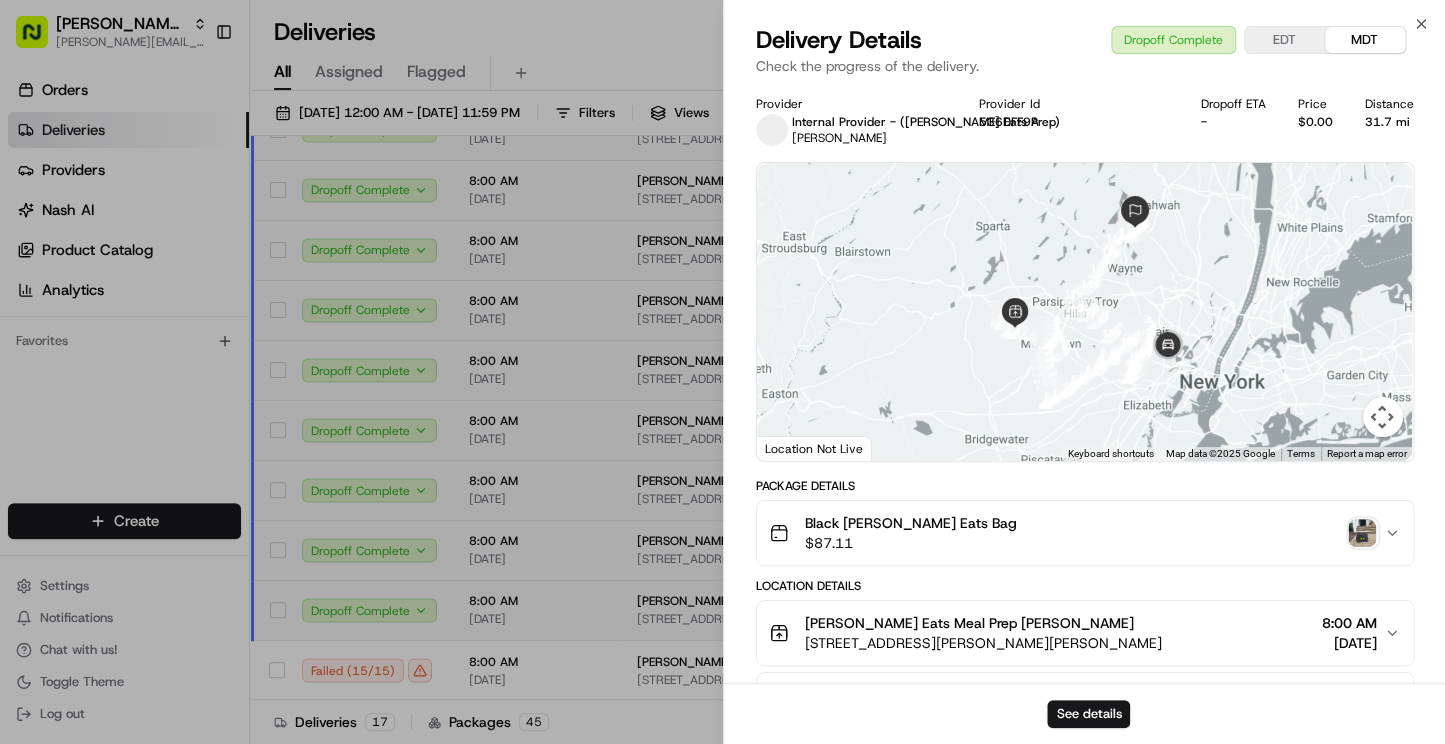 click at bounding box center (1362, 533) 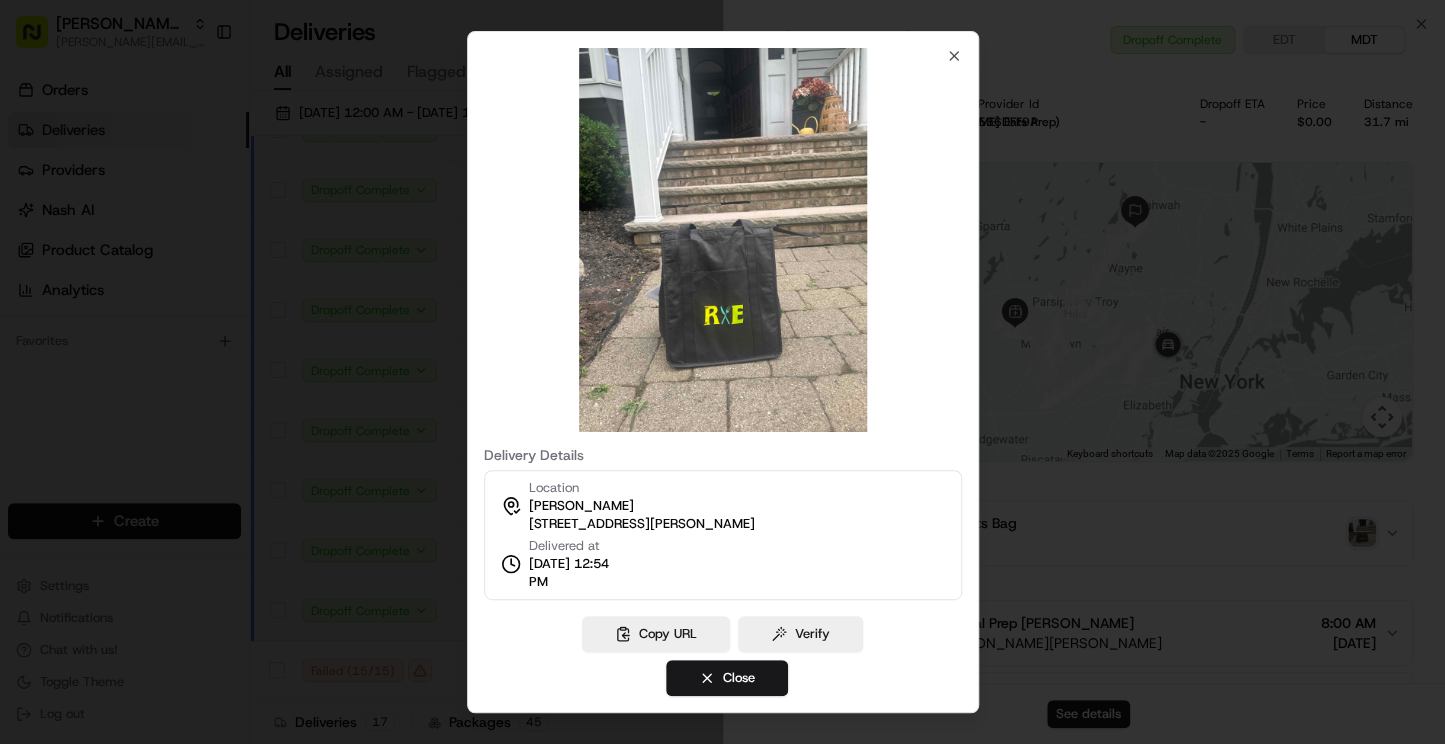 click at bounding box center (722, 372) 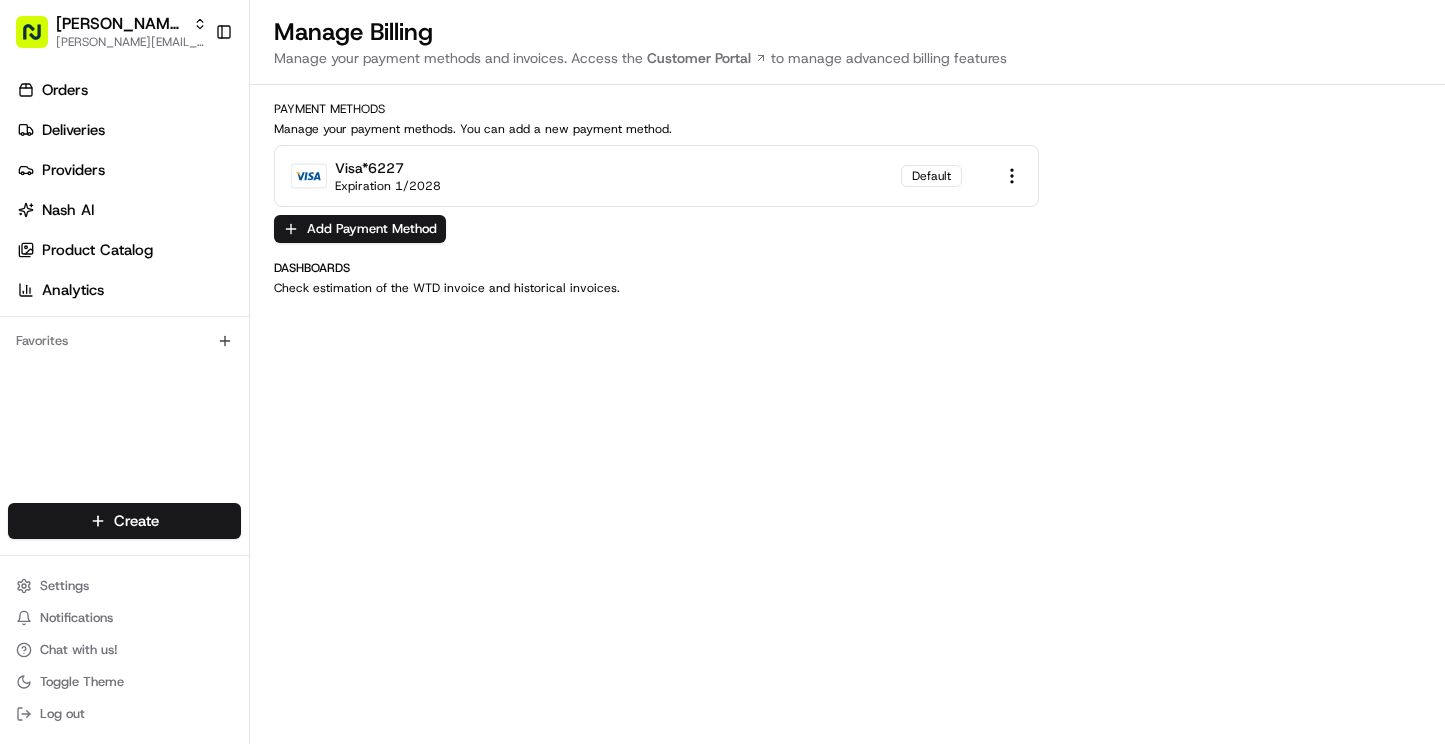 scroll, scrollTop: 0, scrollLeft: 0, axis: both 